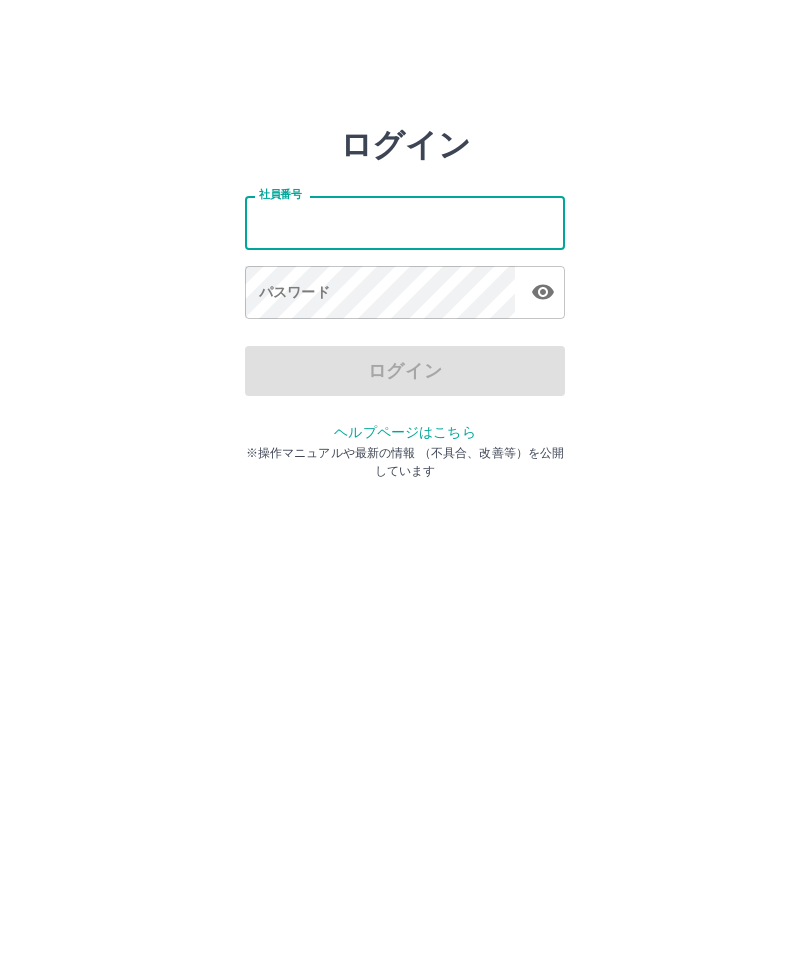 scroll, scrollTop: 1, scrollLeft: 0, axis: vertical 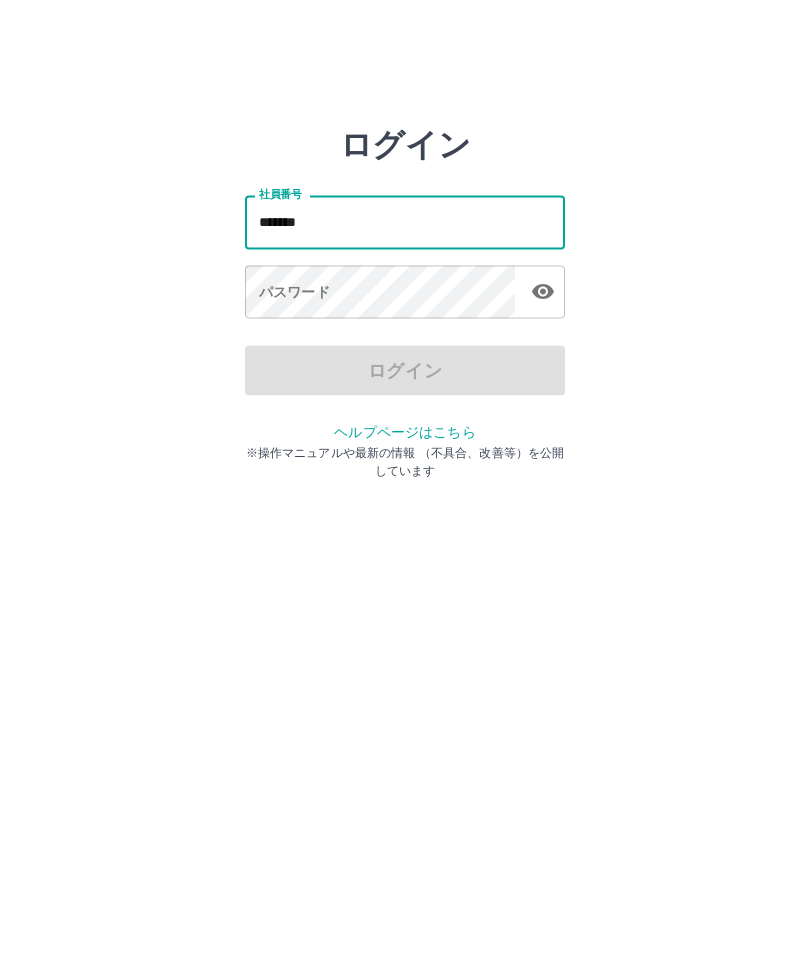 type on "*******" 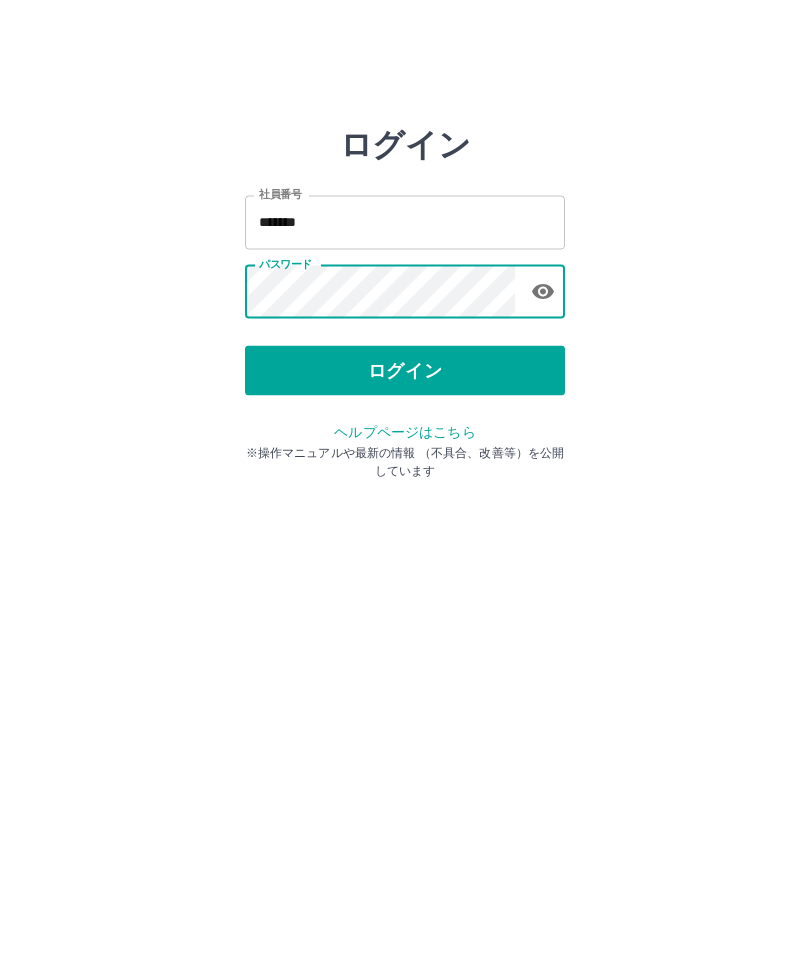 click on "ログイン" at bounding box center (405, 371) 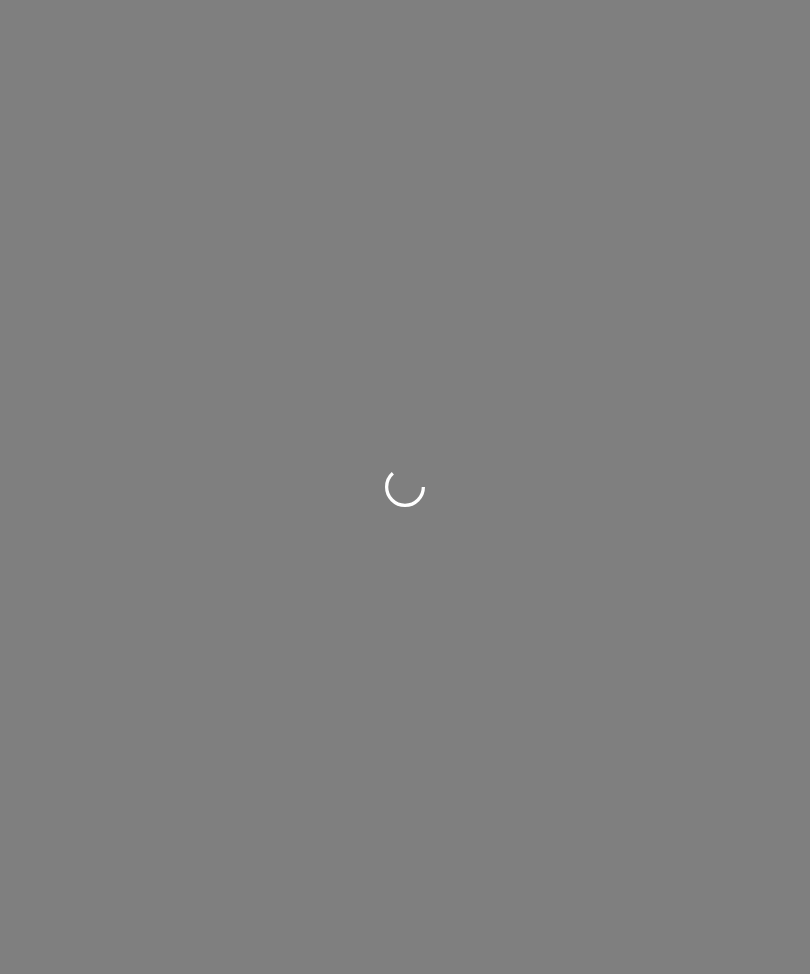 scroll, scrollTop: 0, scrollLeft: 0, axis: both 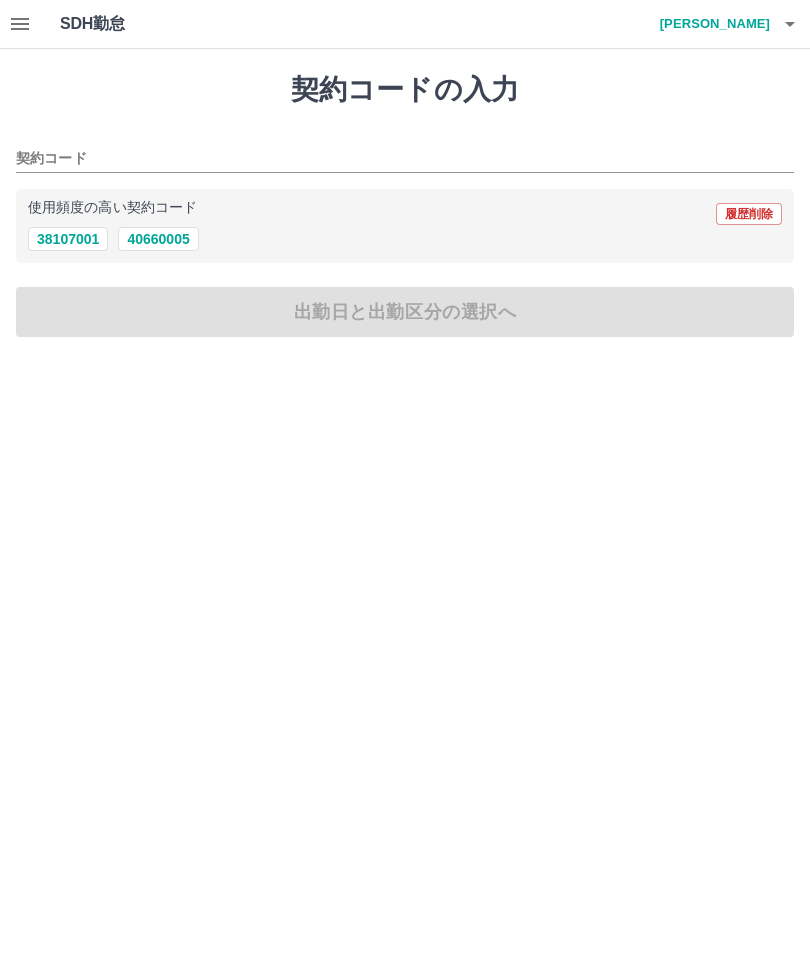 click on "40660005" at bounding box center [158, 239] 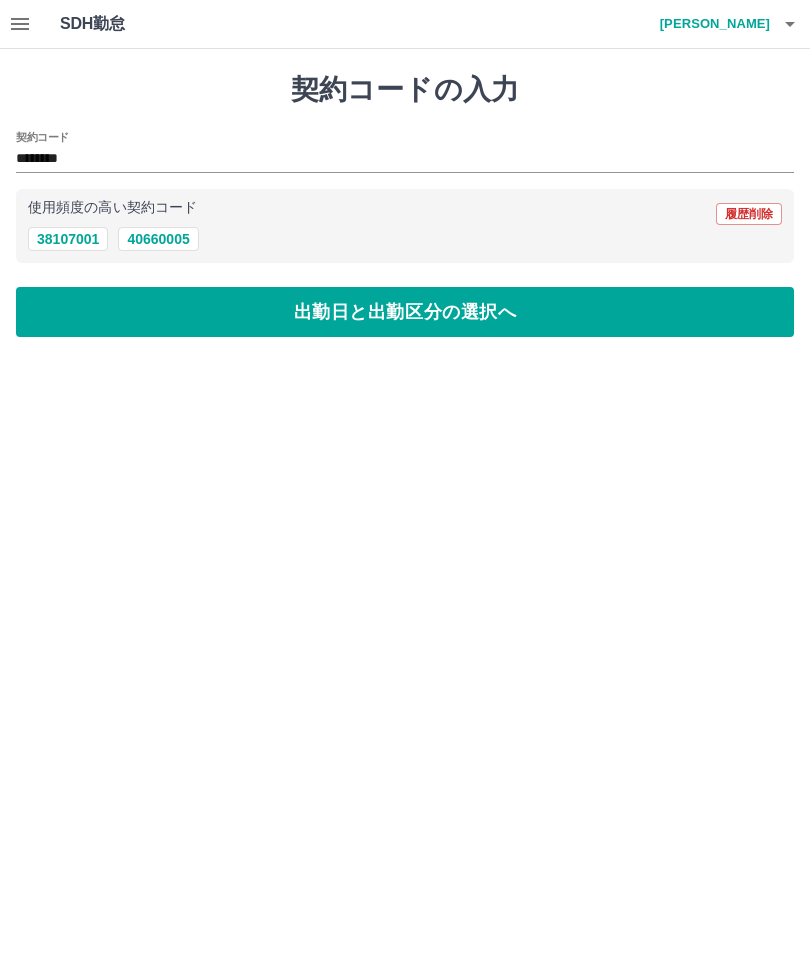 click on "出勤日と出勤区分の選択へ" at bounding box center (405, 312) 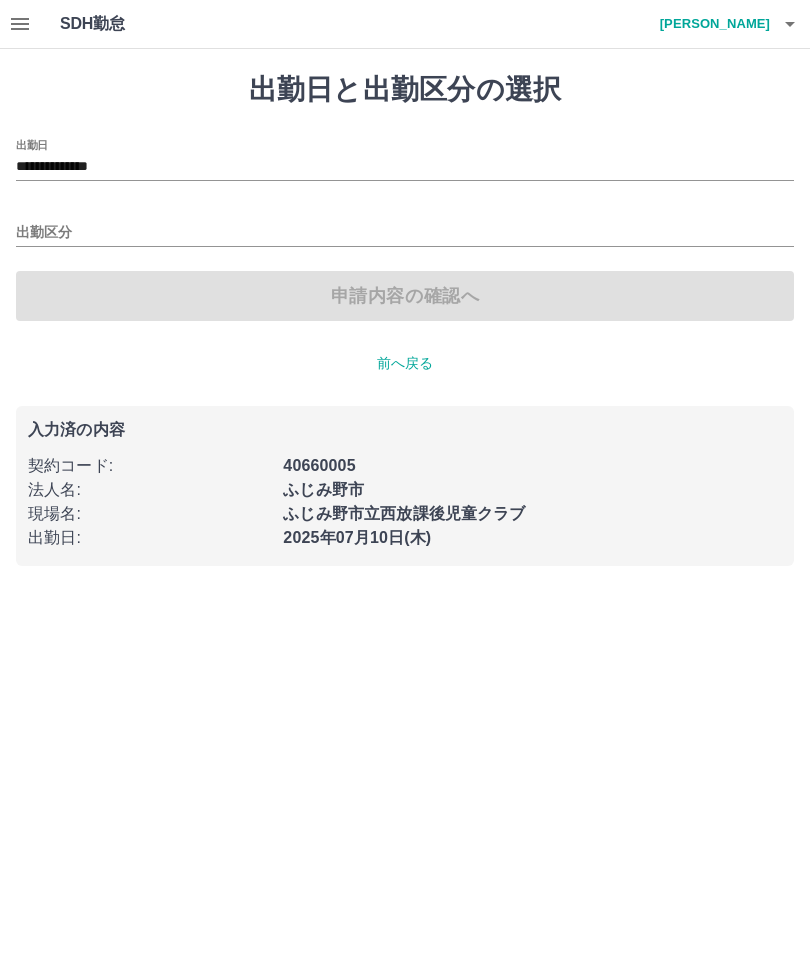 click on "出勤区分" at bounding box center [405, 233] 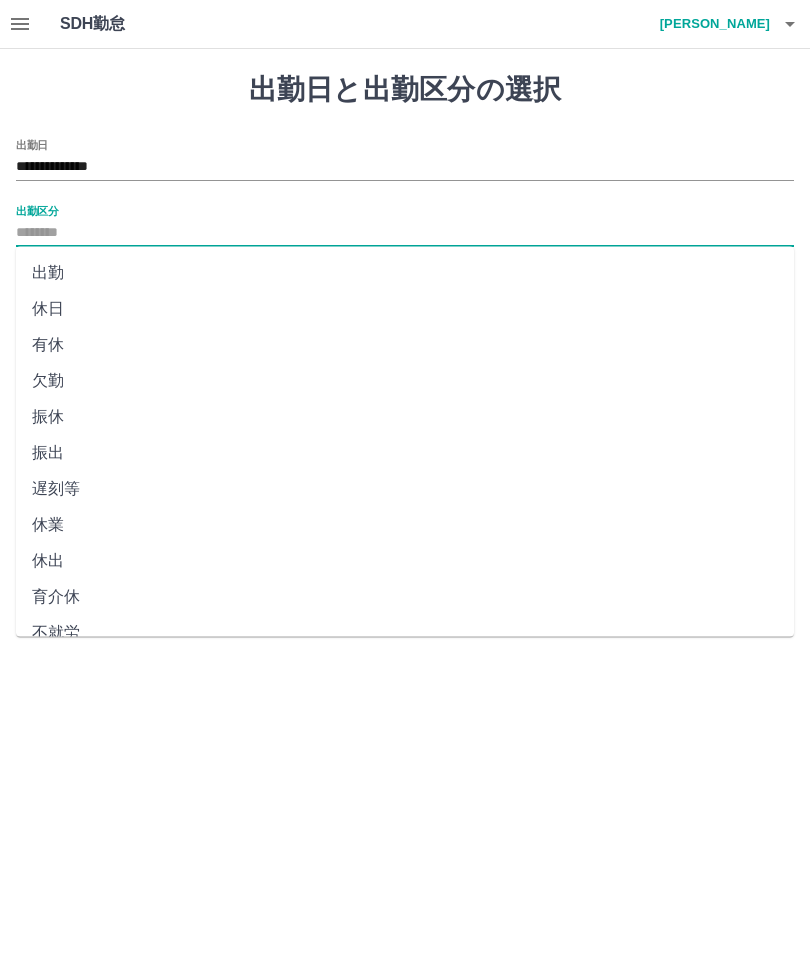 click on "出勤" at bounding box center [405, 273] 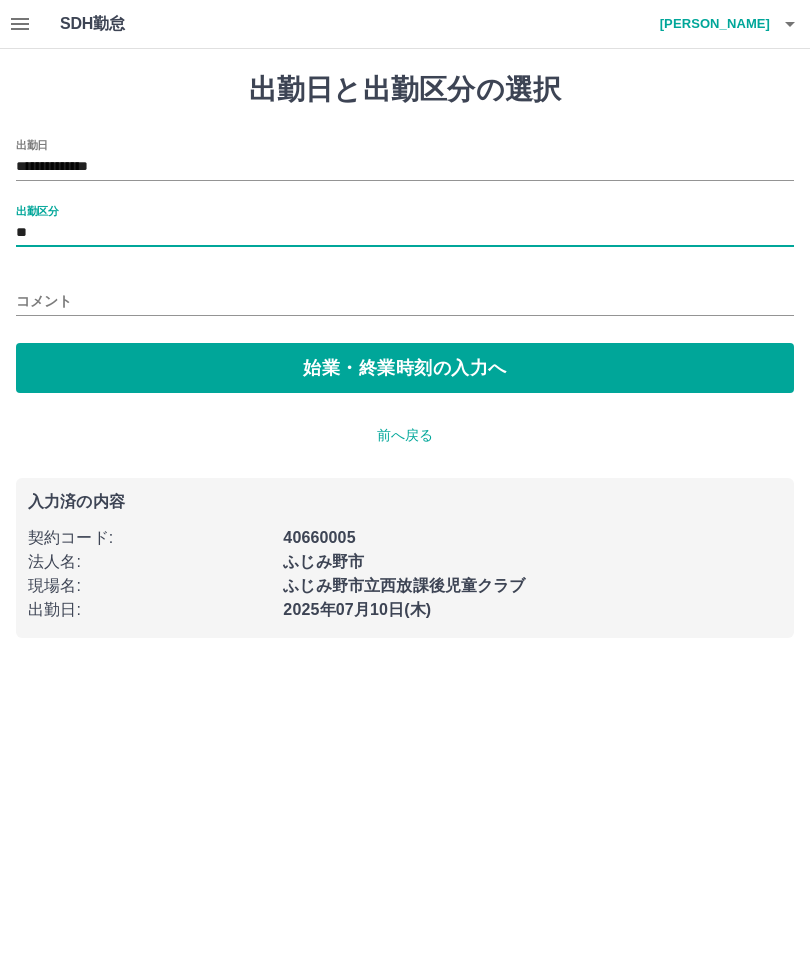 click on "始業・終業時刻の入力へ" at bounding box center [405, 368] 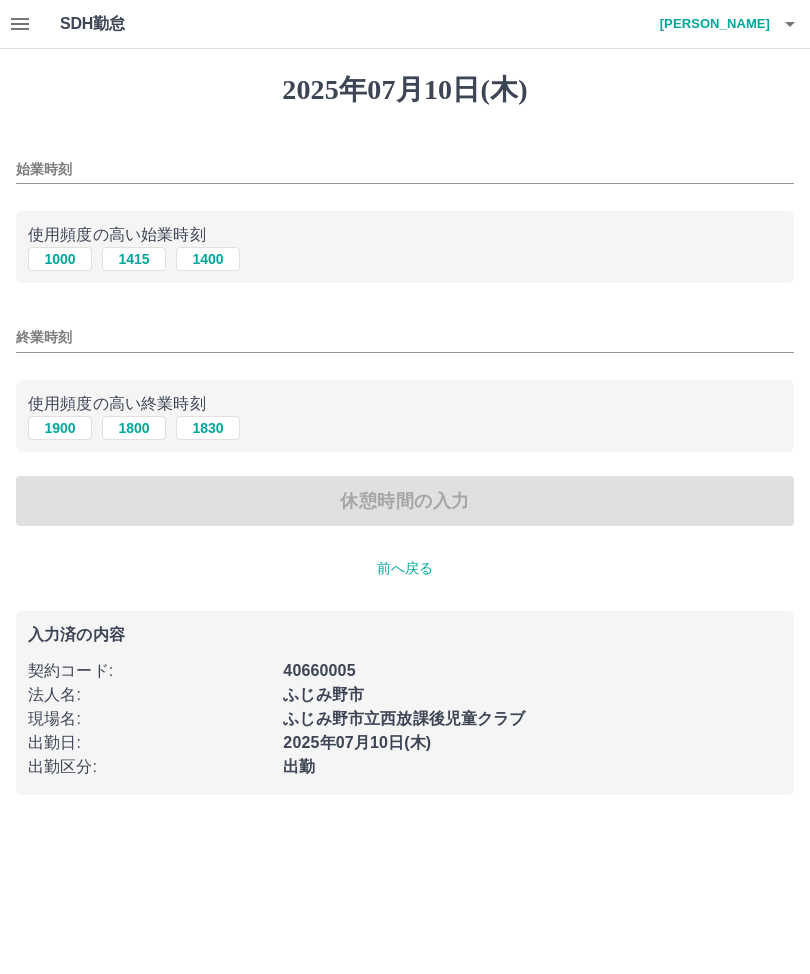 click on "始業時刻" at bounding box center (405, 169) 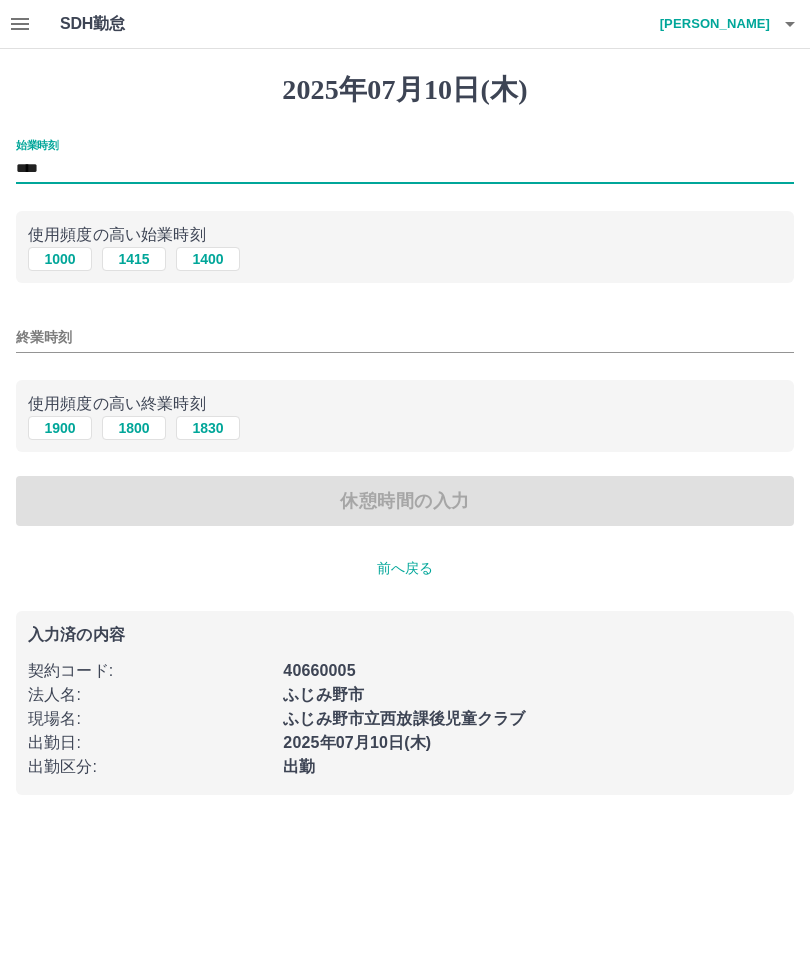 type on "****" 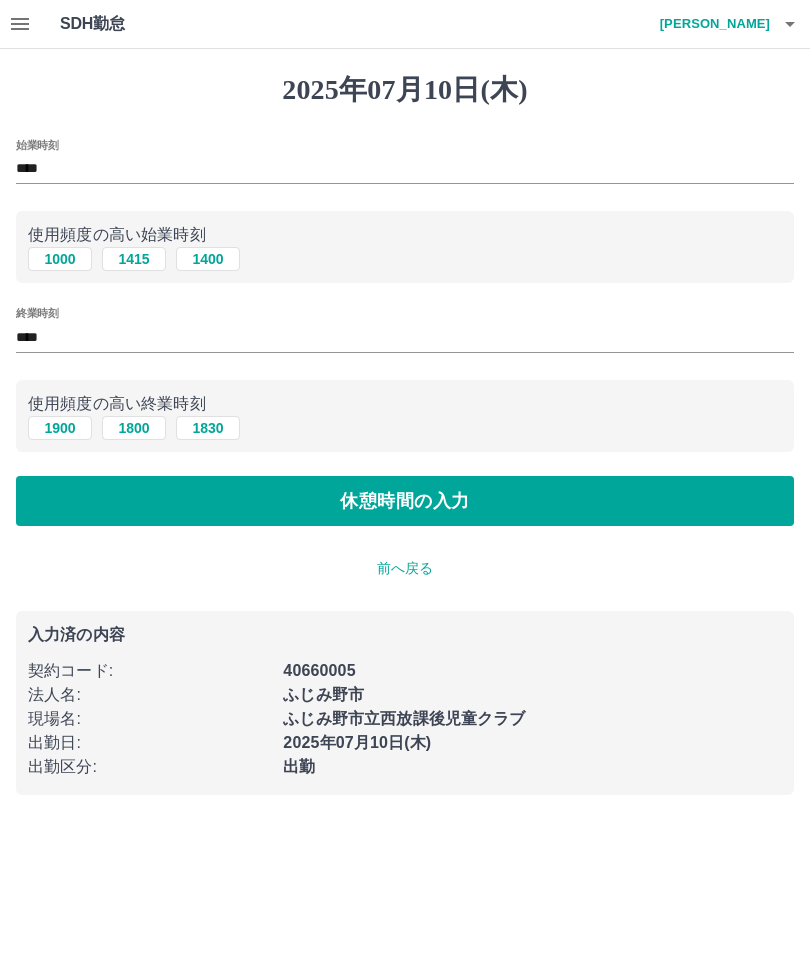 click on "休憩時間の入力" at bounding box center (405, 501) 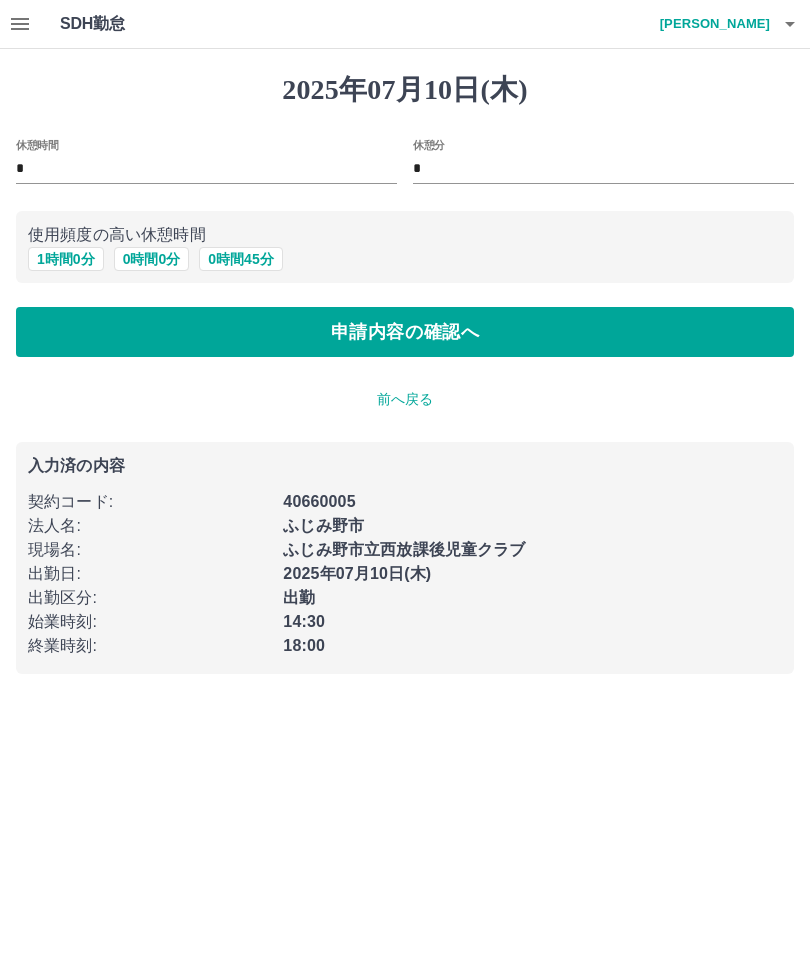 click on "申請内容の確認へ" at bounding box center (405, 332) 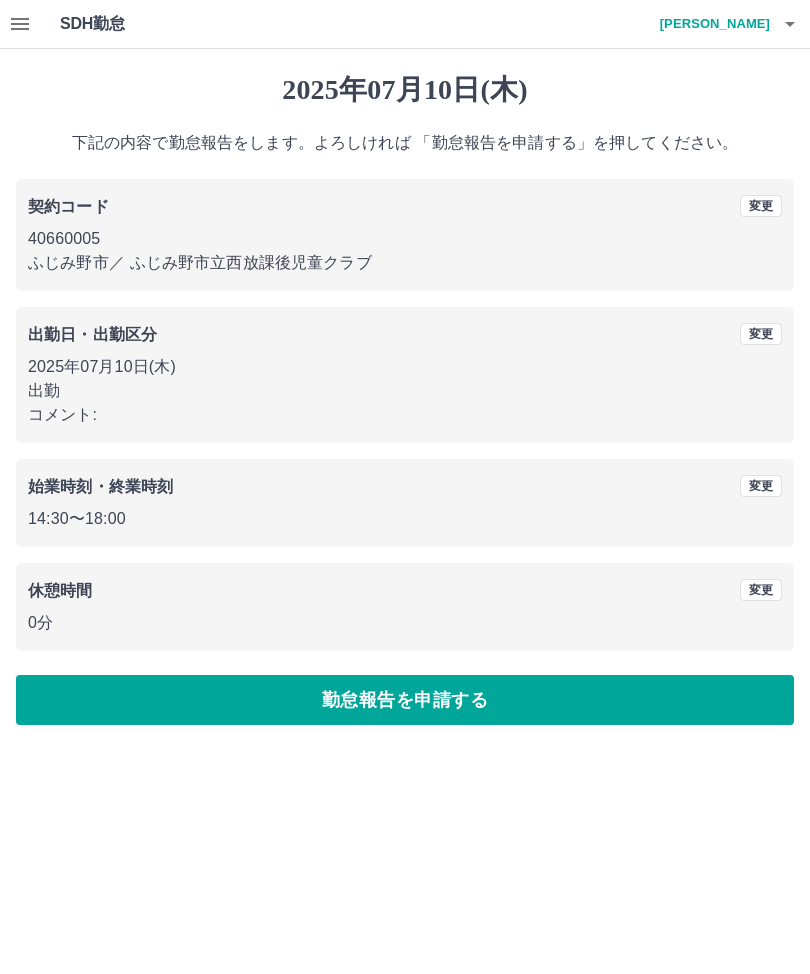 click on "勤怠報告を申請する" at bounding box center (405, 700) 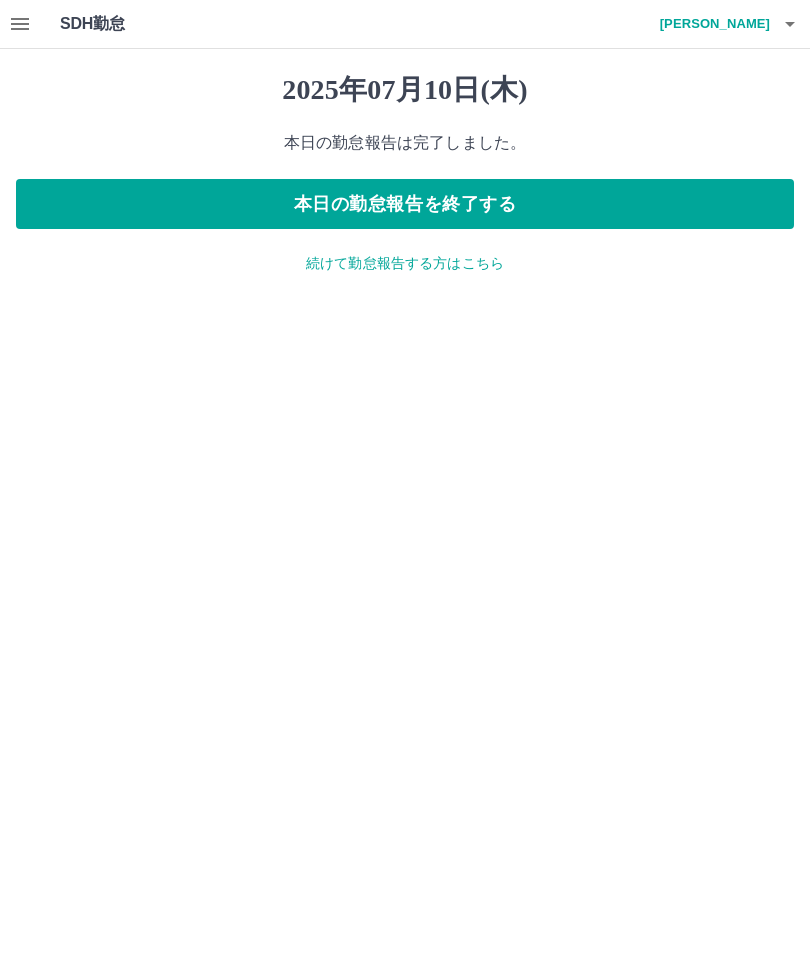 click 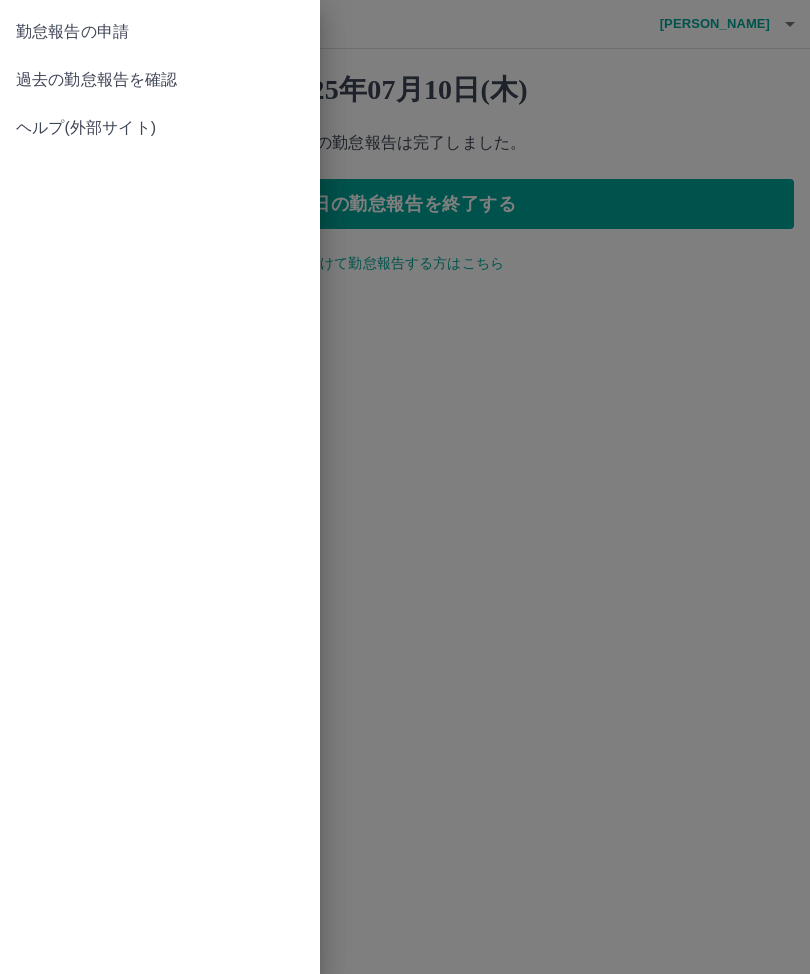 click on "勤怠報告の申請" at bounding box center (160, 32) 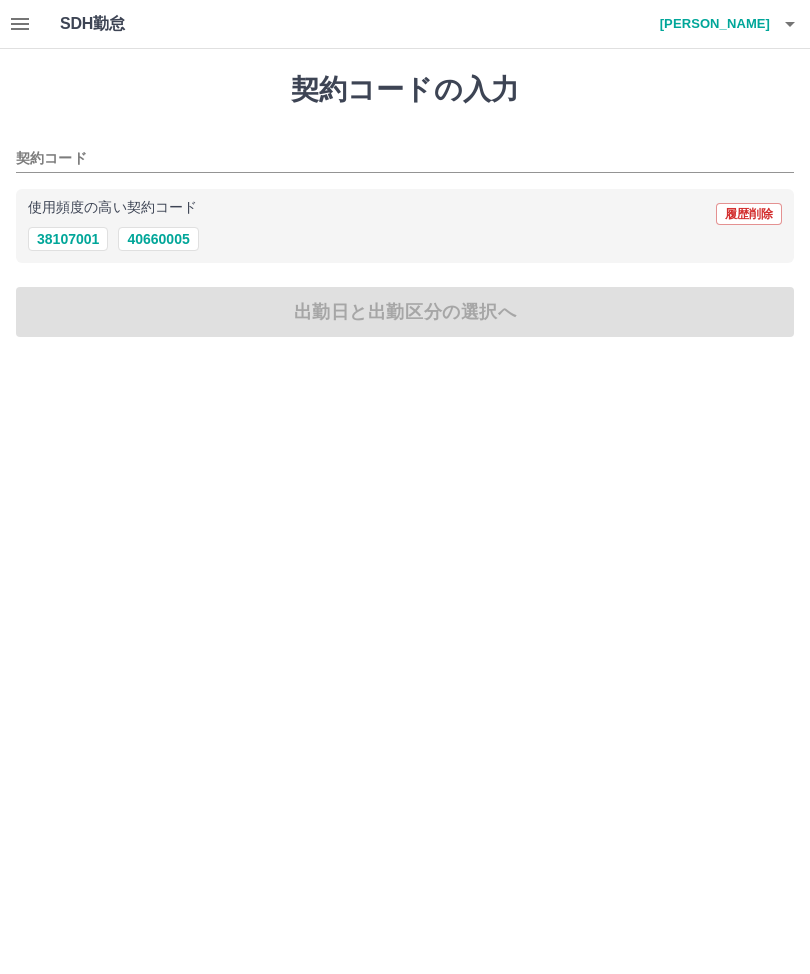 click on "40660005" at bounding box center (158, 239) 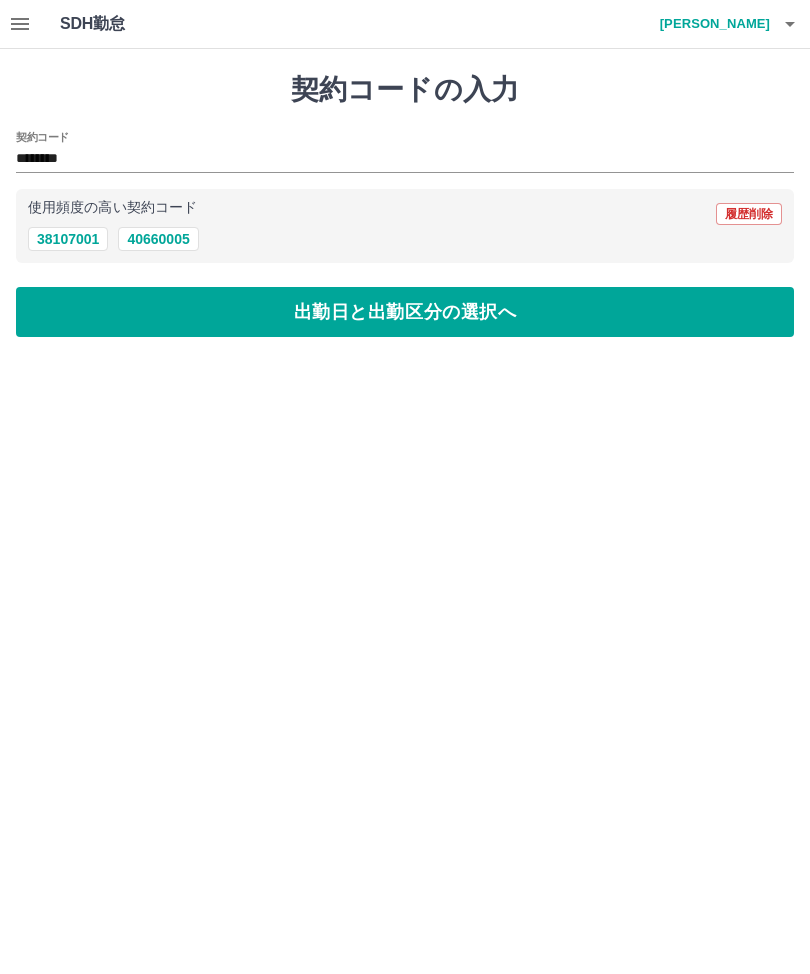click on "出勤日と出勤区分の選択へ" at bounding box center [405, 312] 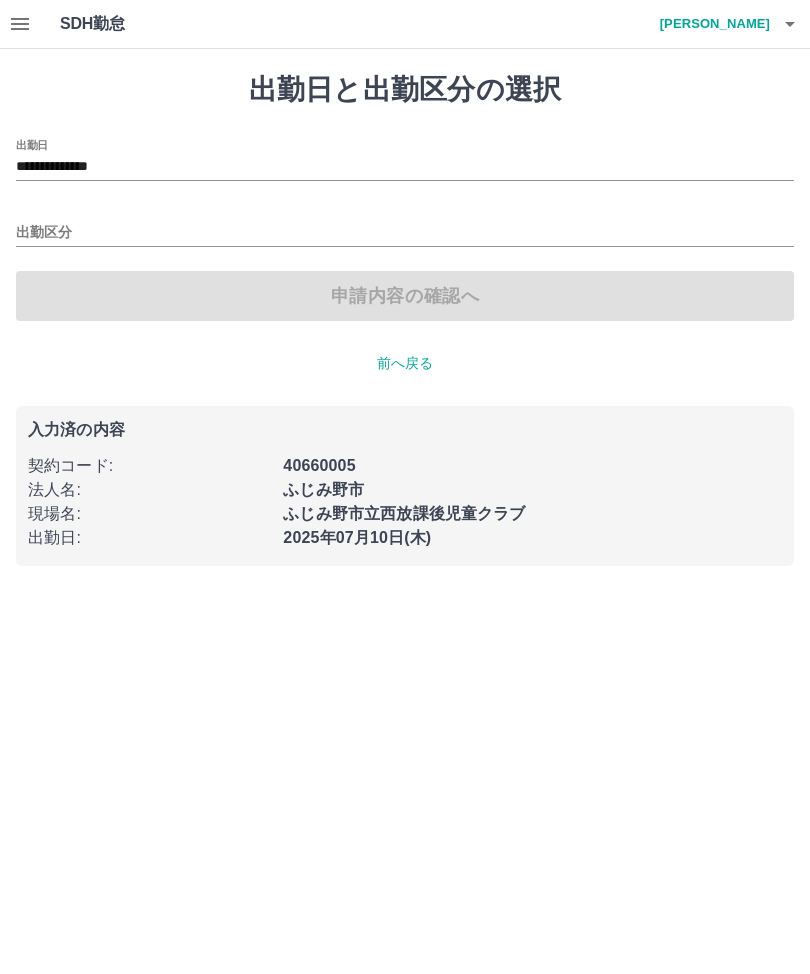 click on "**********" at bounding box center [405, 167] 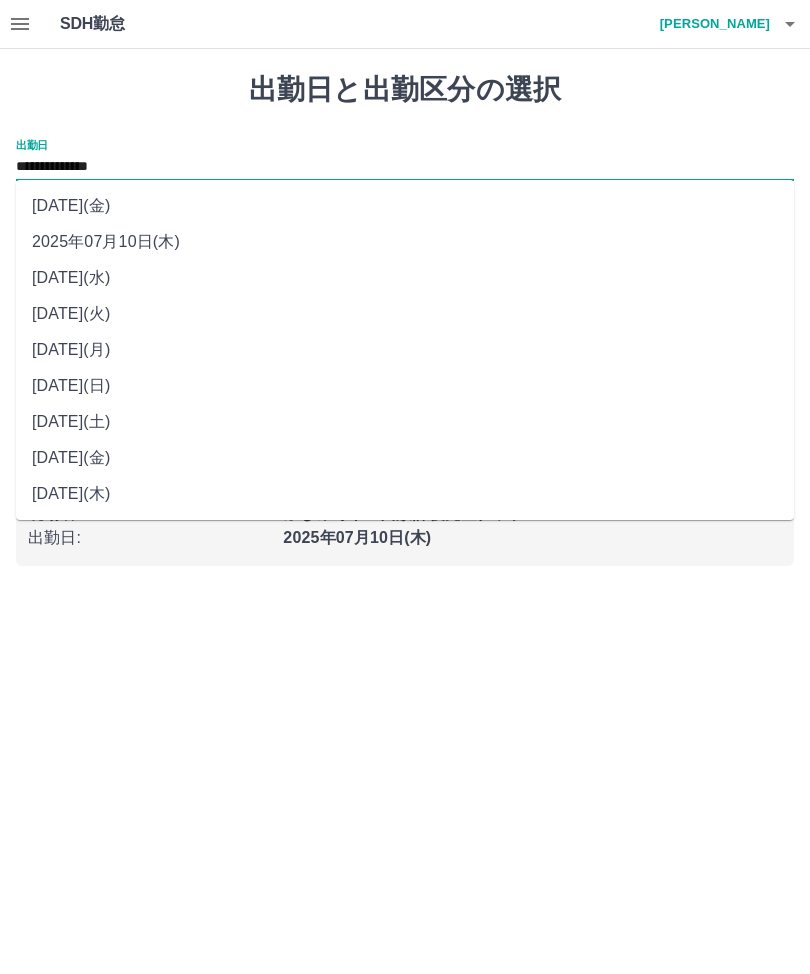 click on "[DATE](水)" at bounding box center [405, 278] 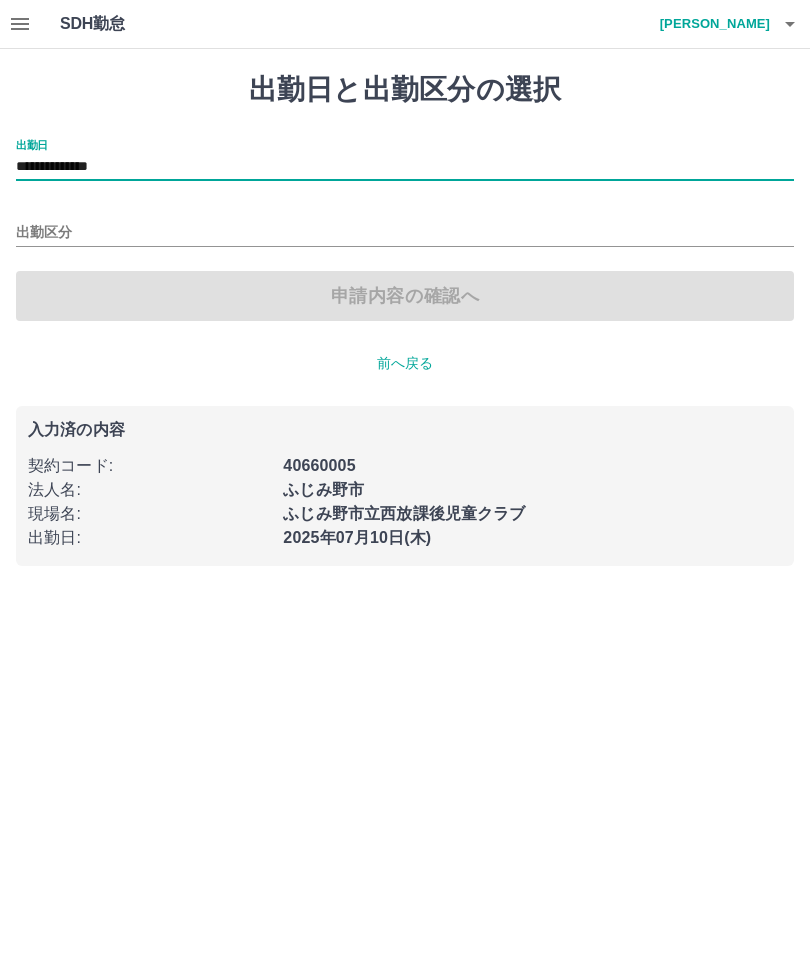 type on "**********" 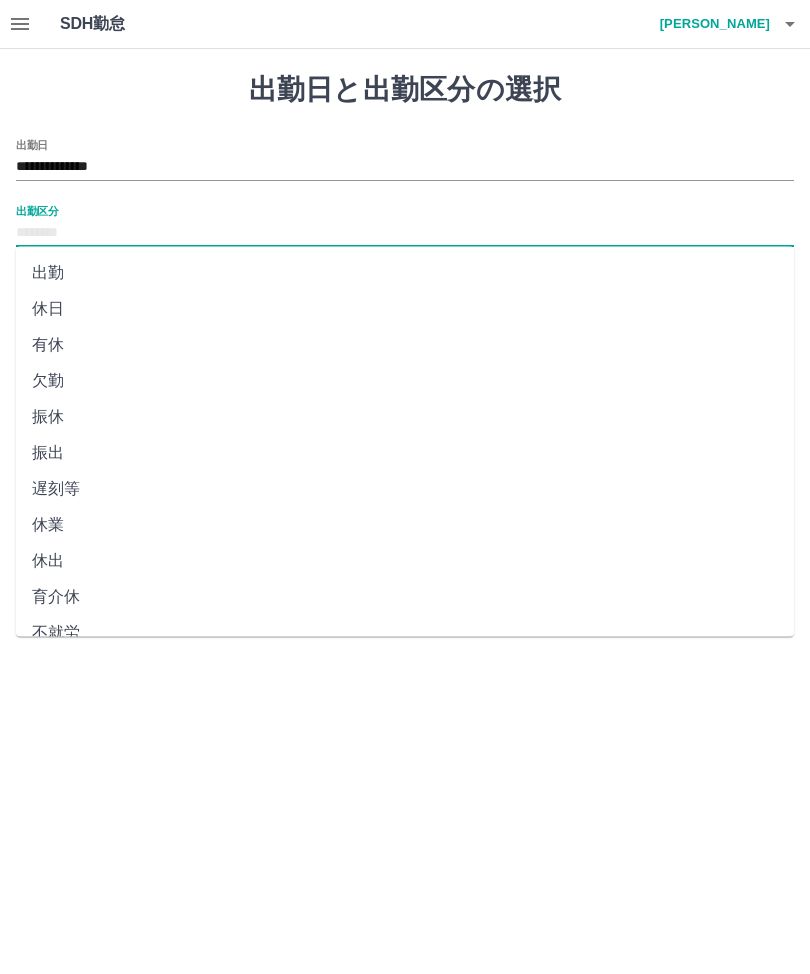 click on "休日" at bounding box center (405, 309) 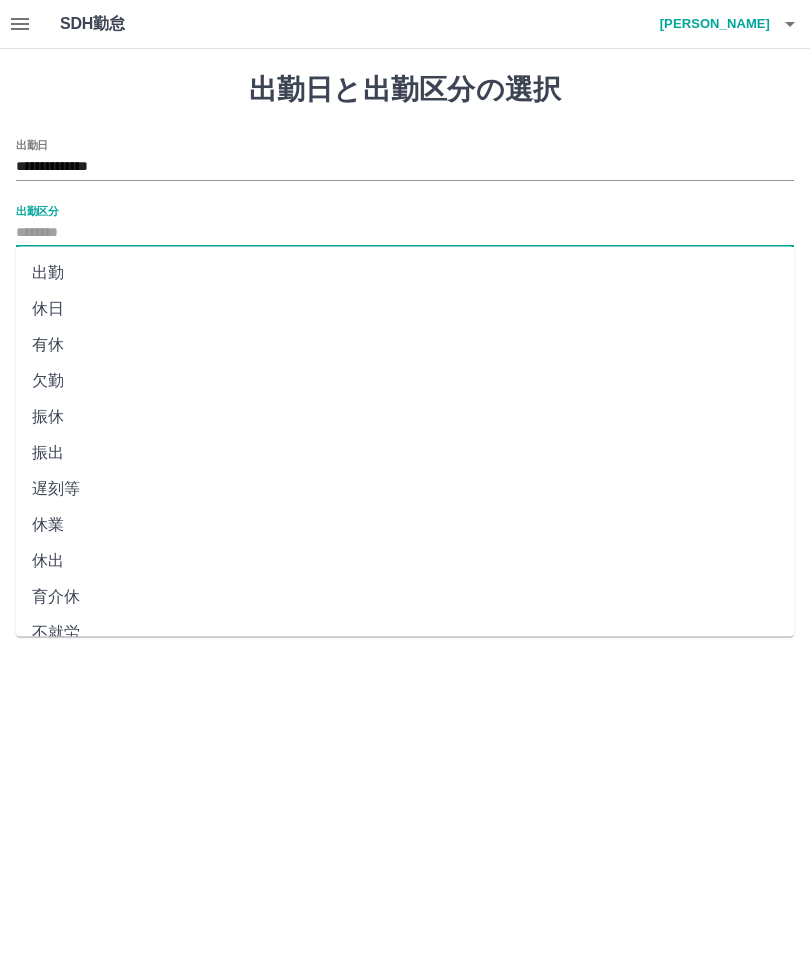 type on "**" 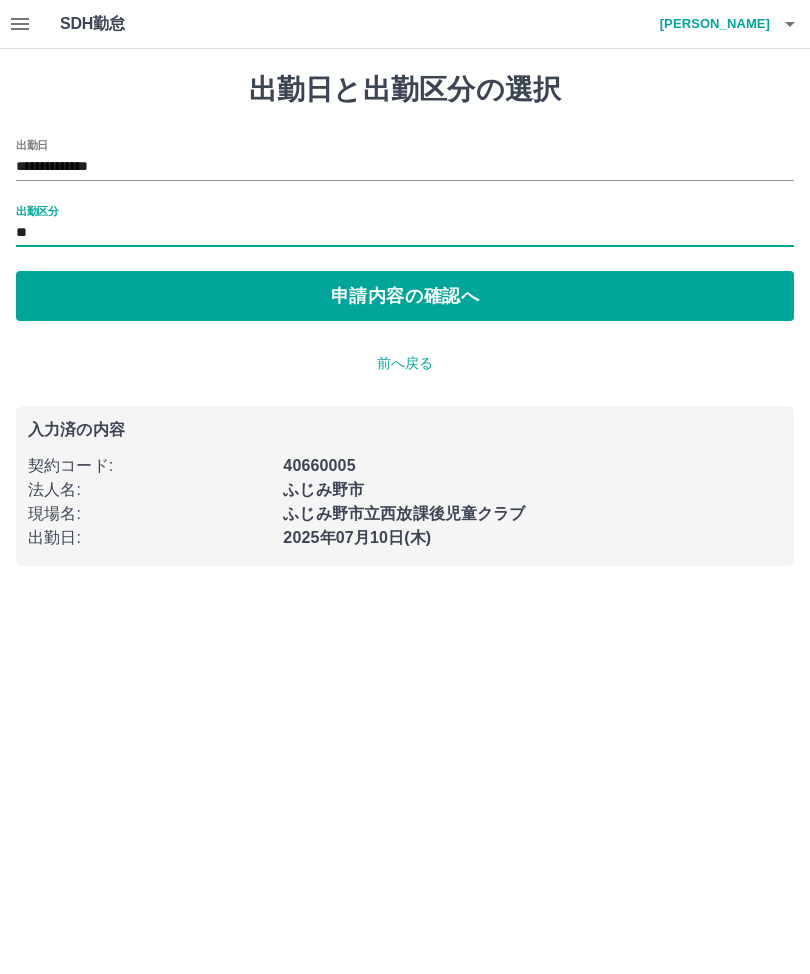 click on "申請内容の確認へ" at bounding box center (405, 296) 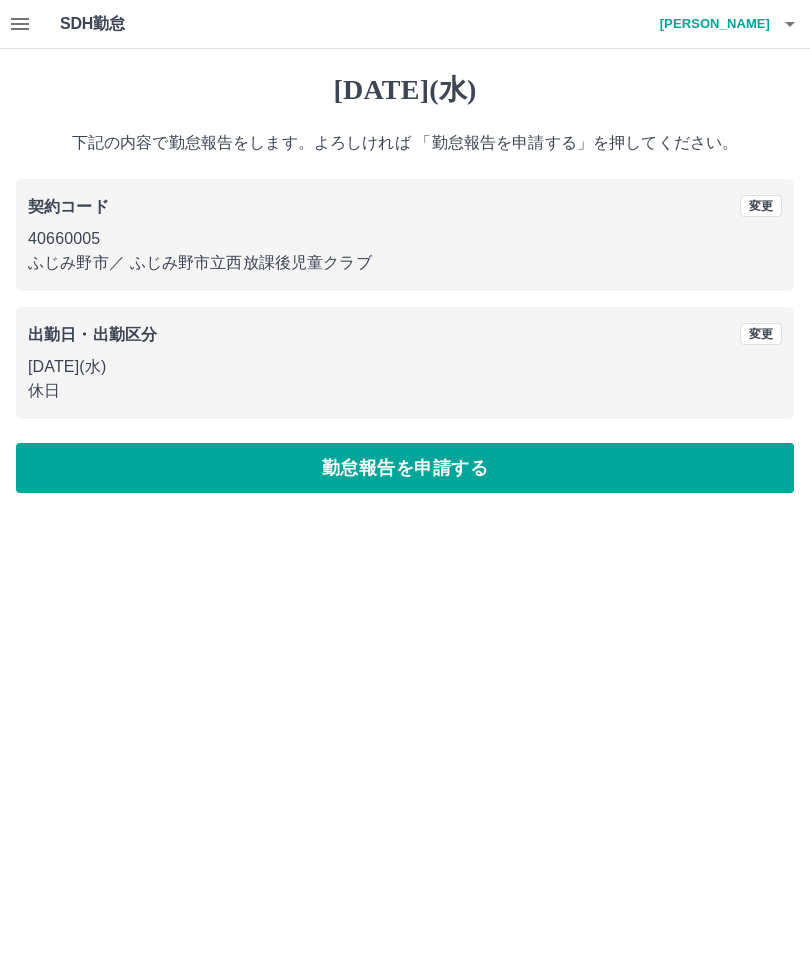 click on "勤怠報告を申請する" at bounding box center (405, 468) 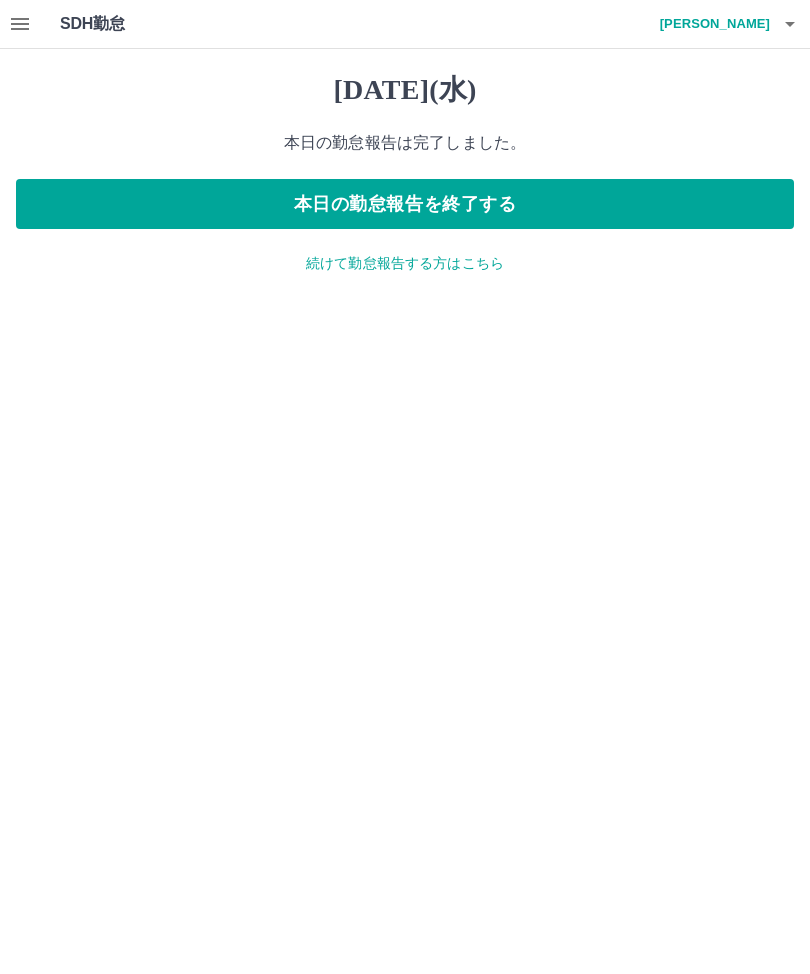 click 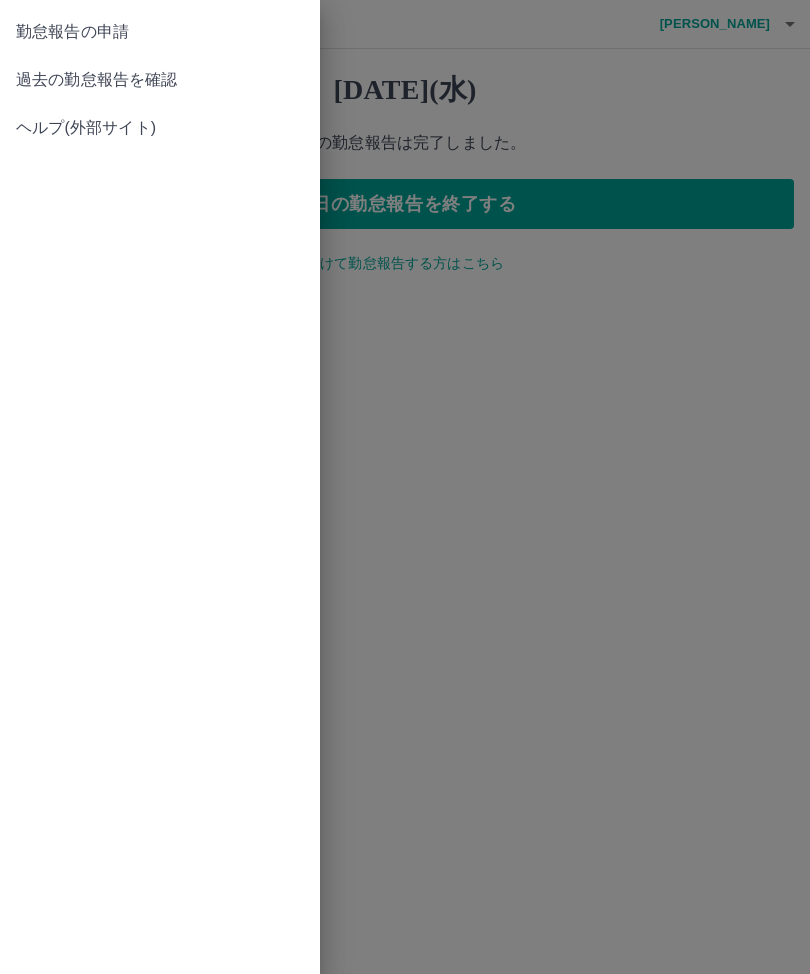 click on "勤怠報告の申請" at bounding box center [160, 32] 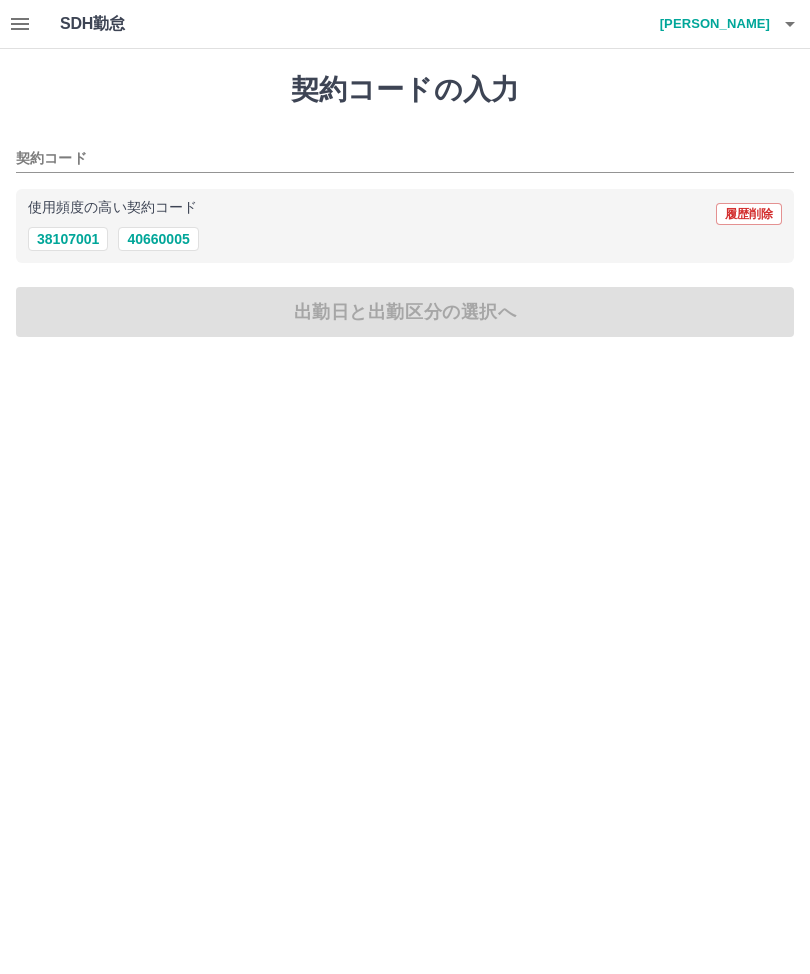 click on "40660005" at bounding box center (158, 239) 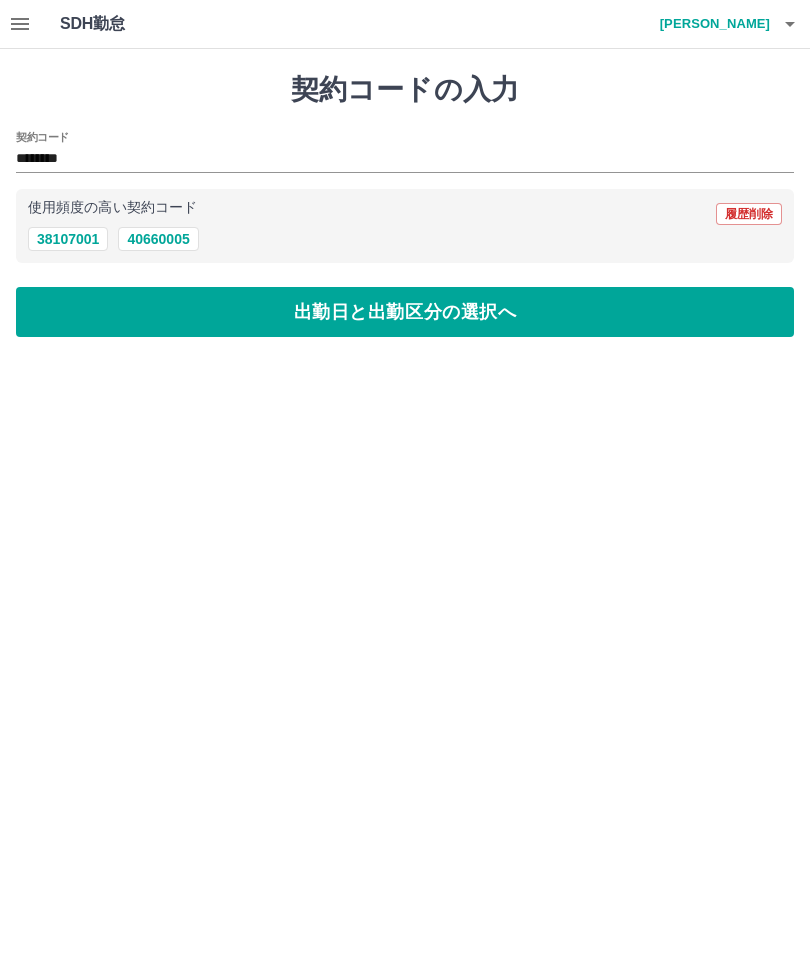 type on "********" 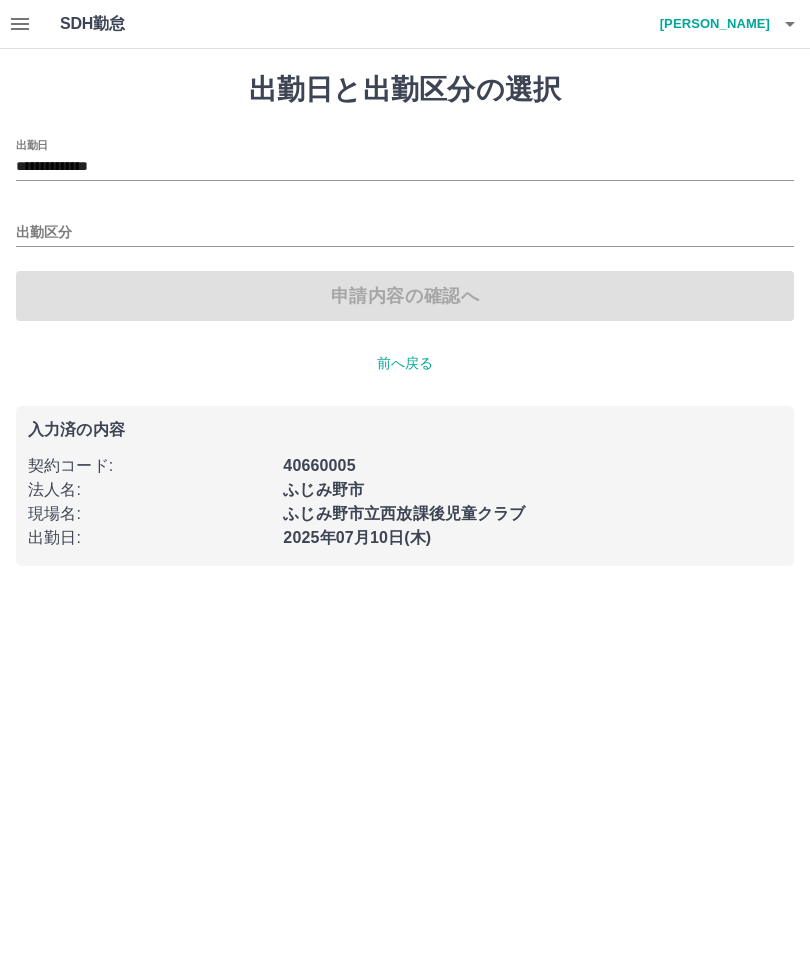 click on "**********" at bounding box center [405, 167] 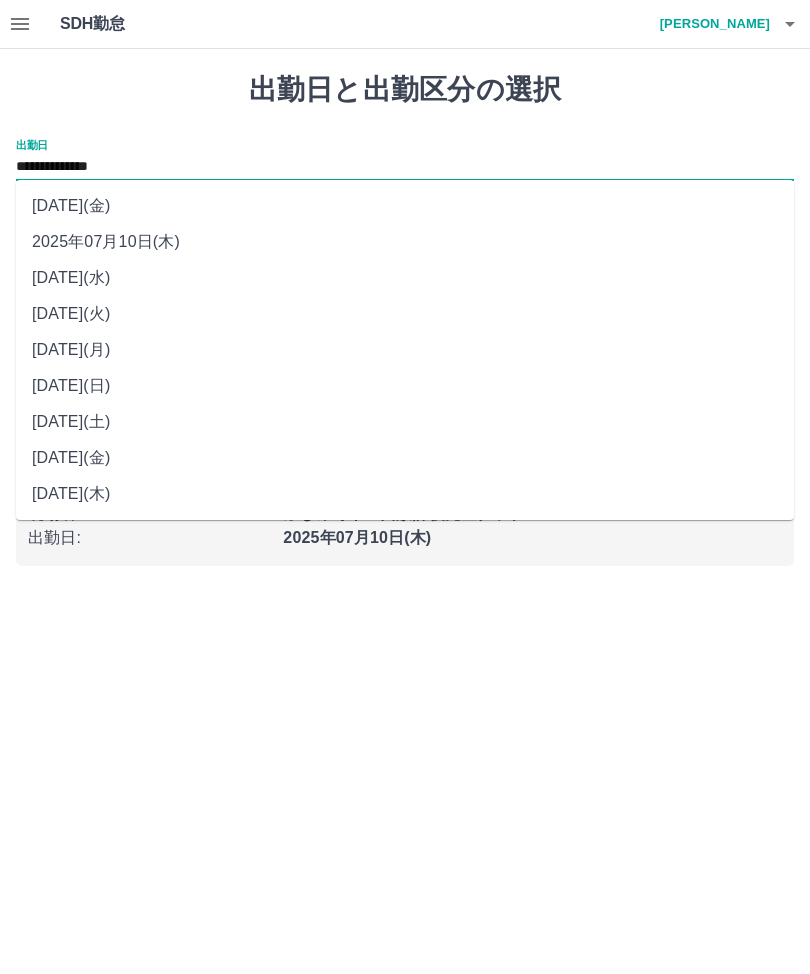 click on "[DATE](火)" at bounding box center [405, 314] 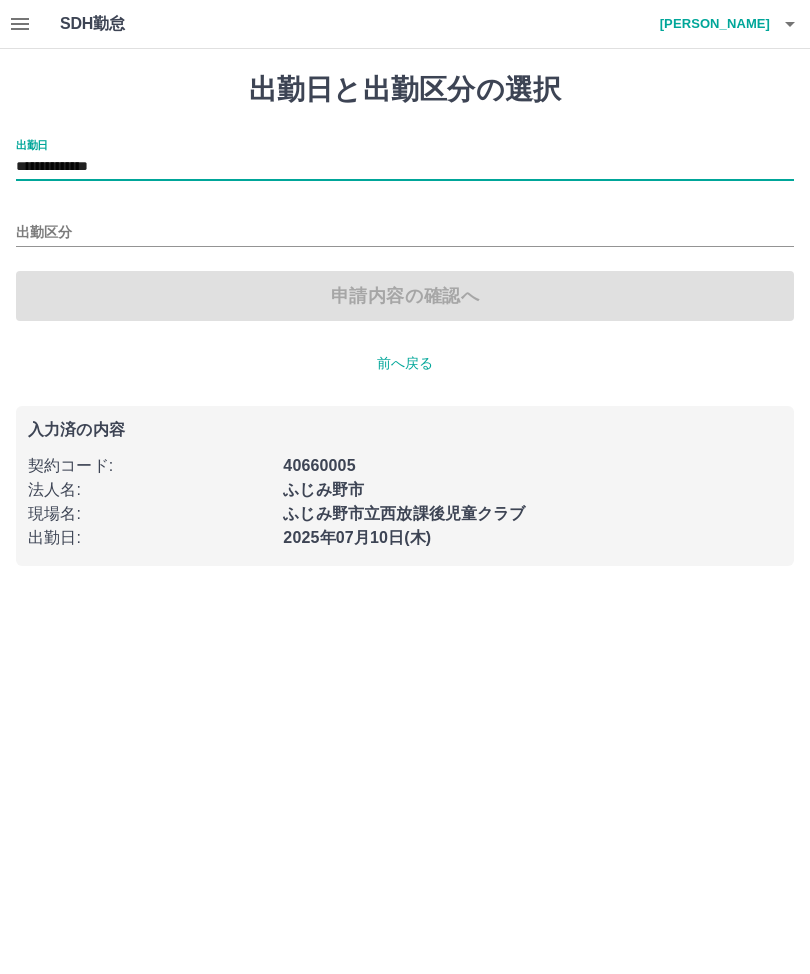 click on "出勤区分" at bounding box center (405, 233) 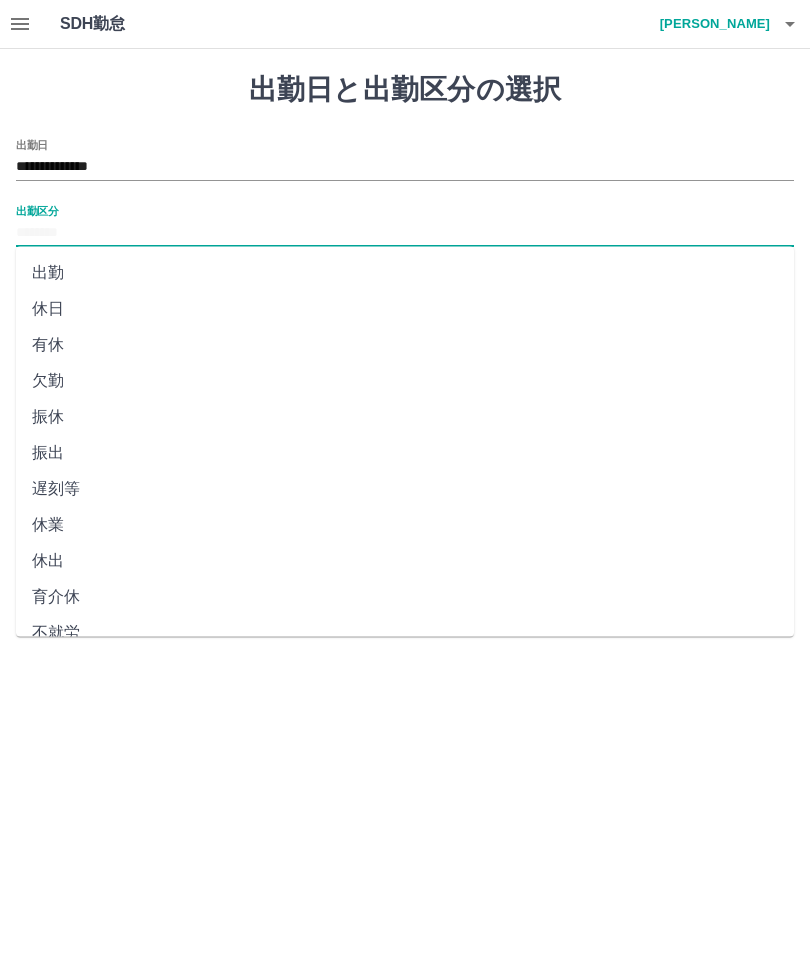 click on "休日" at bounding box center [405, 309] 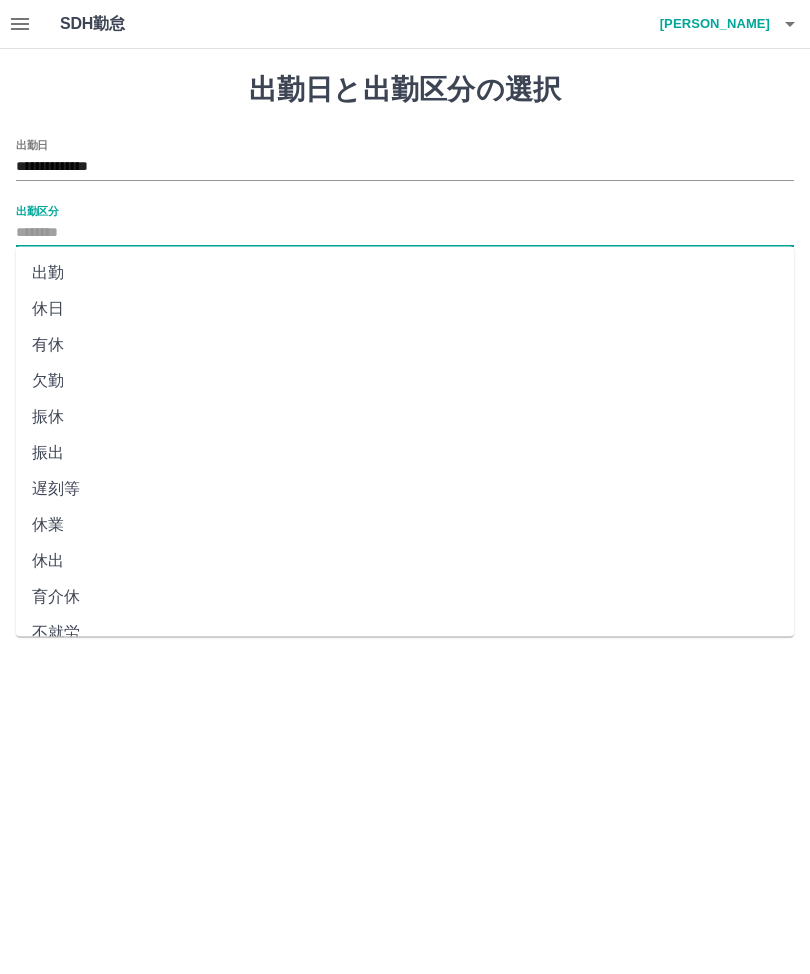 type on "**" 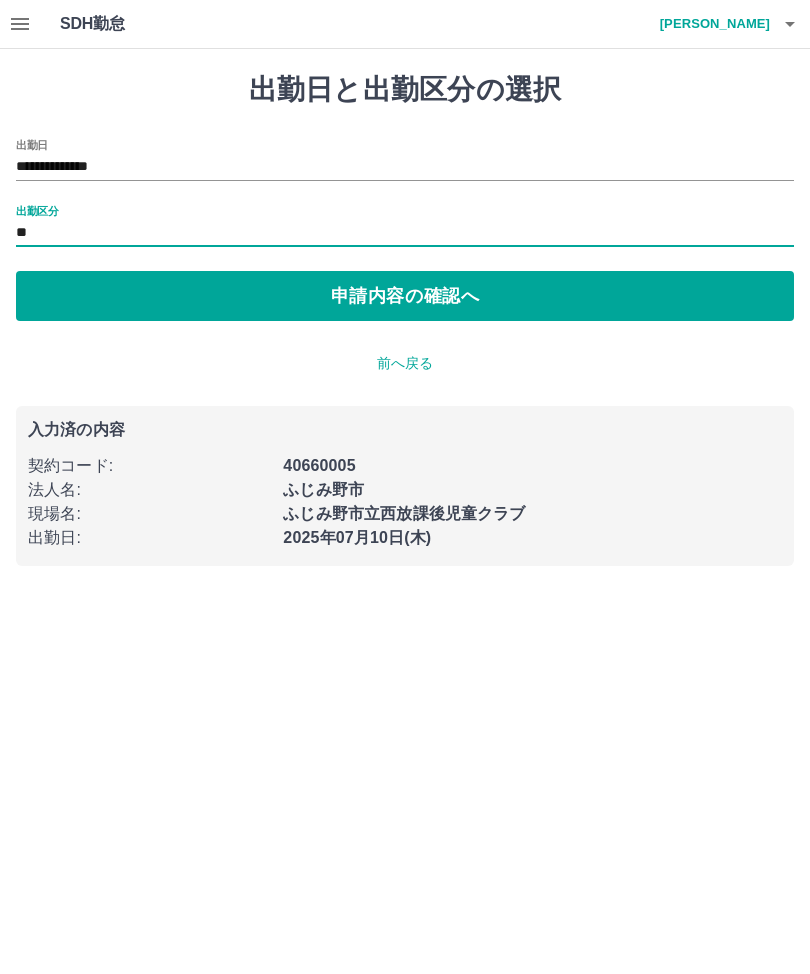 click on "申請内容の確認へ" at bounding box center (405, 296) 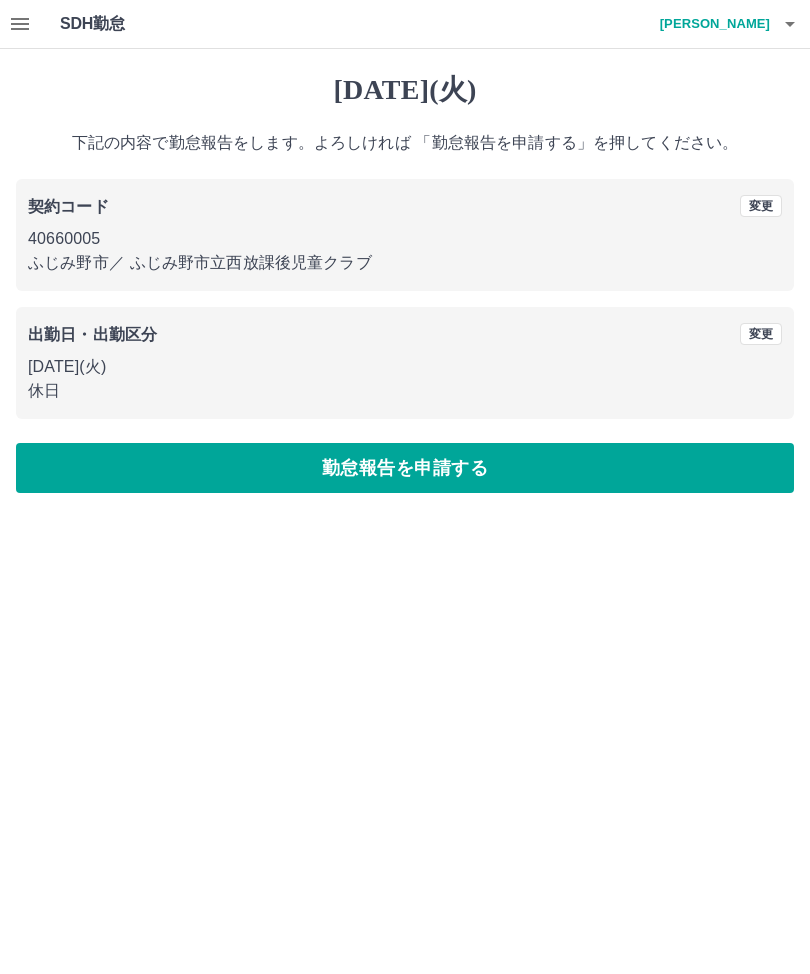 click on "勤怠報告を申請する" at bounding box center (405, 468) 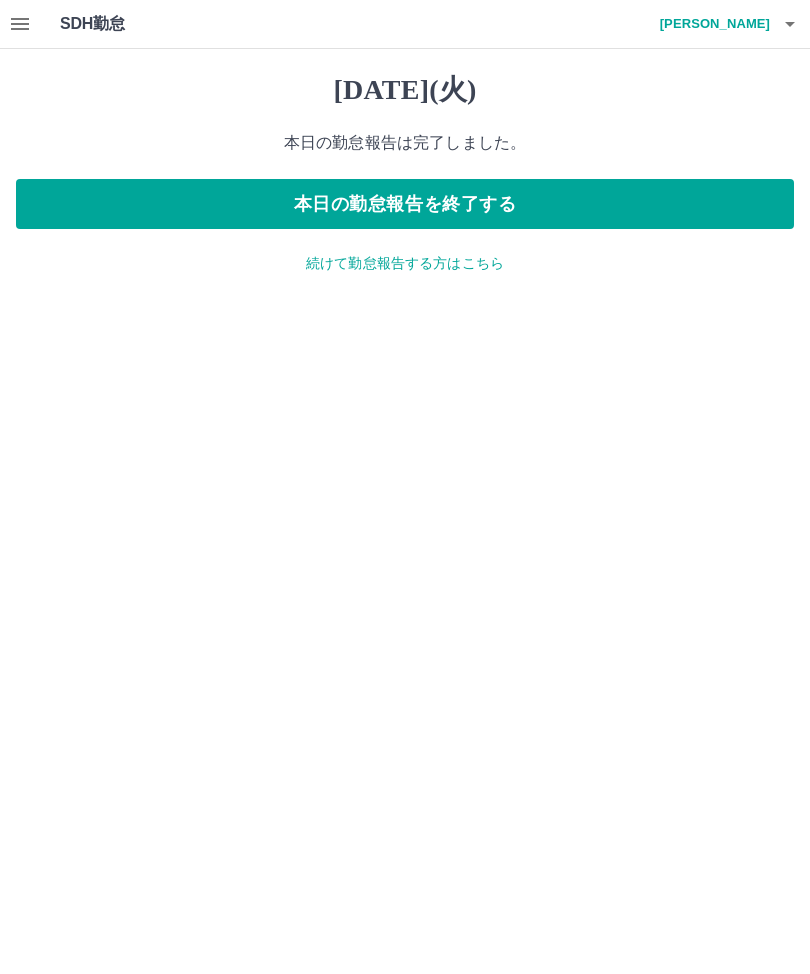 click 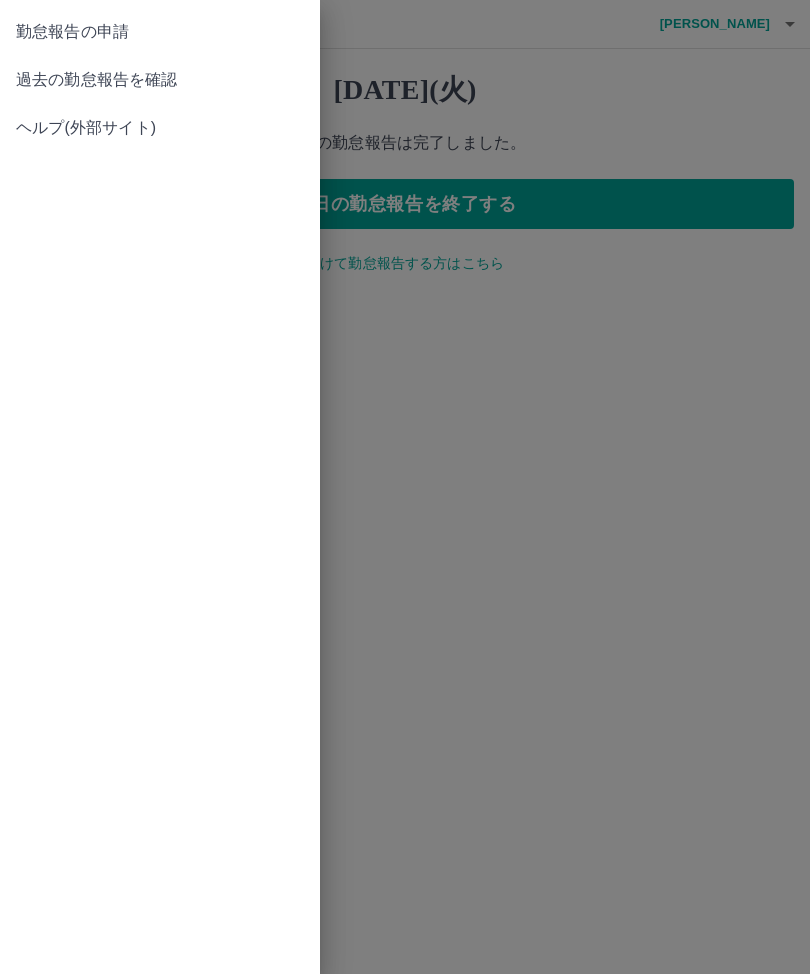 click on "勤怠報告の申請" at bounding box center [160, 32] 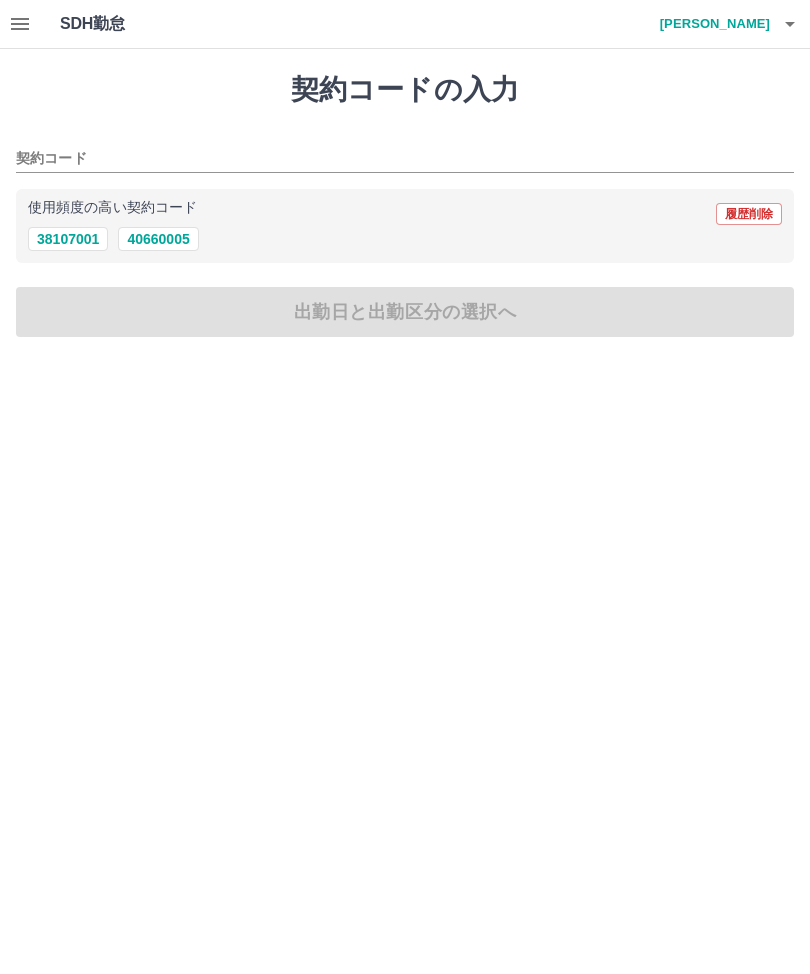 click on "40660005" at bounding box center (158, 239) 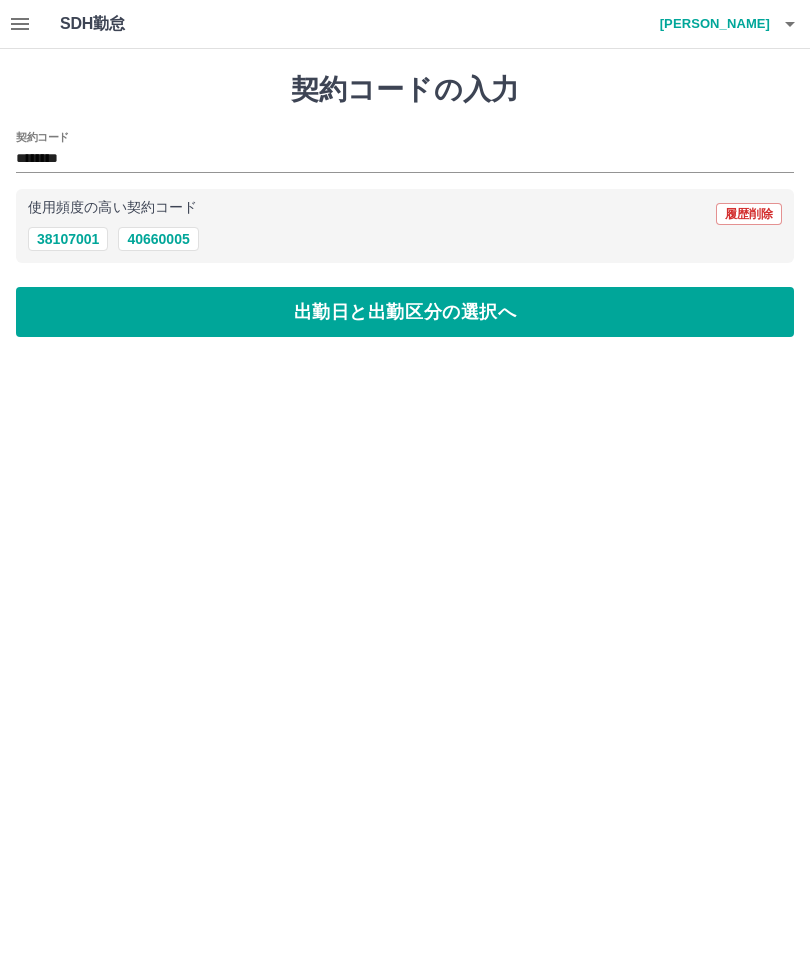 click on "出勤日と出勤区分の選択へ" at bounding box center (405, 312) 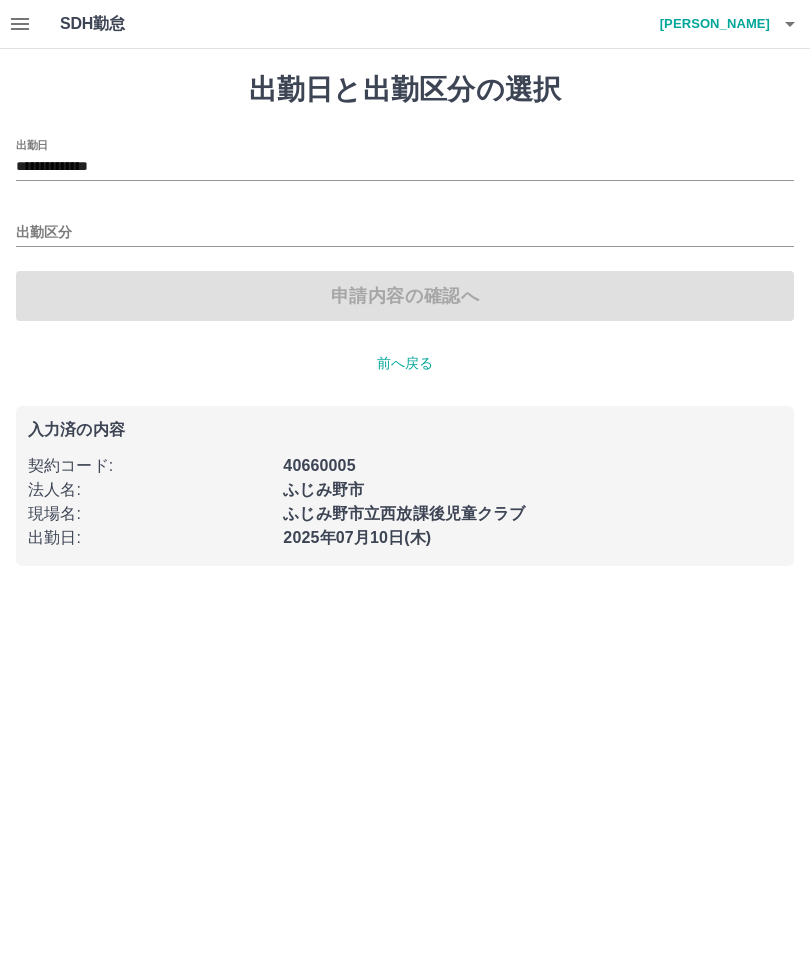 click on "**********" at bounding box center (405, 167) 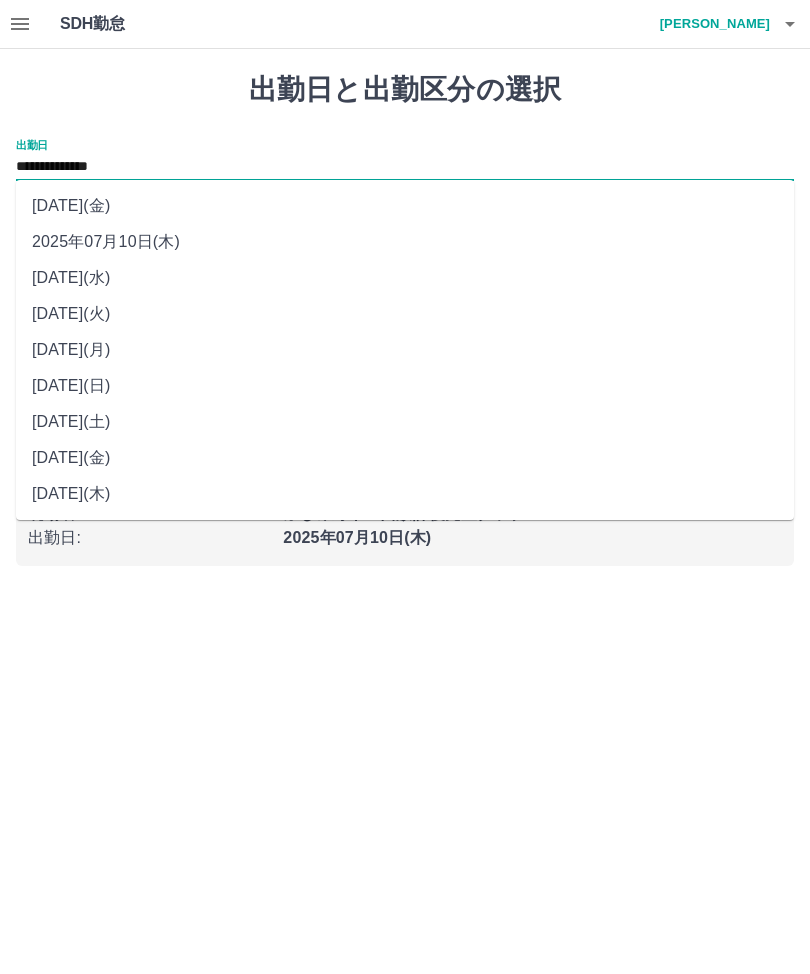 click on "[DATE](月)" at bounding box center [405, 350] 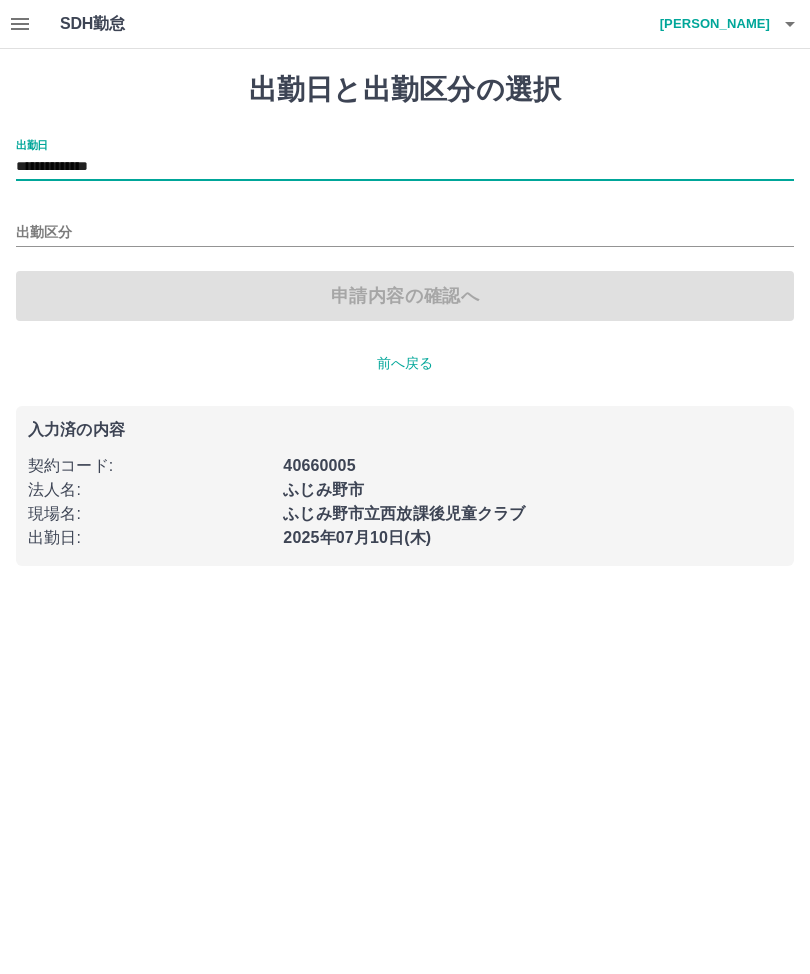 click on "出勤区分" at bounding box center [405, 233] 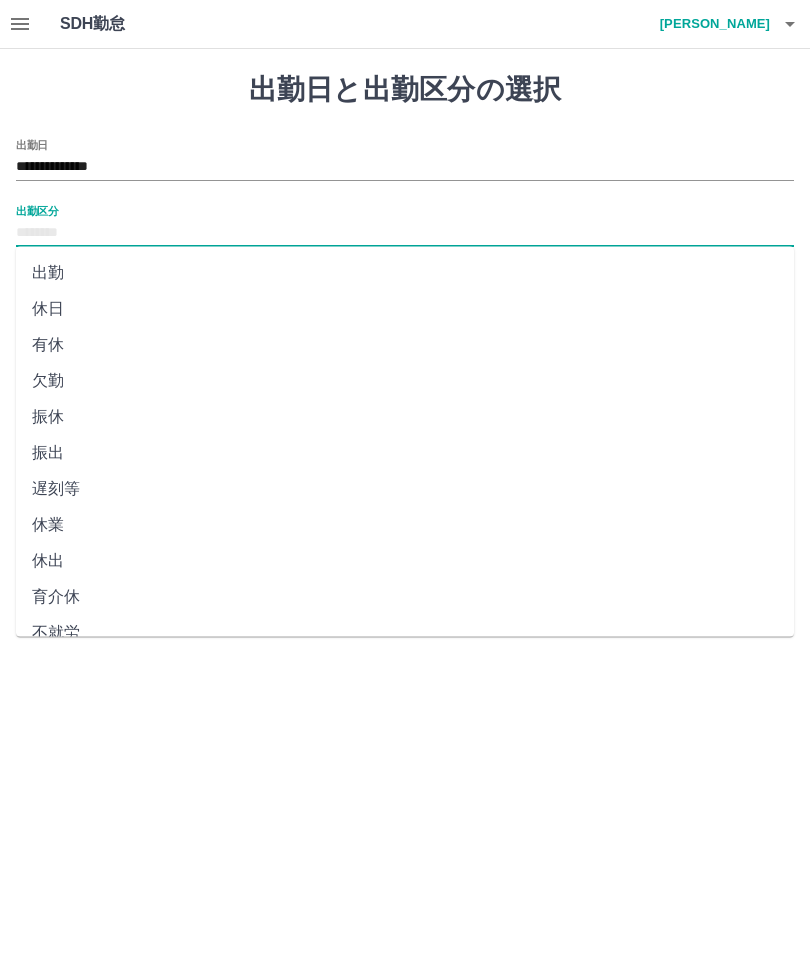 click on "休日" at bounding box center (405, 309) 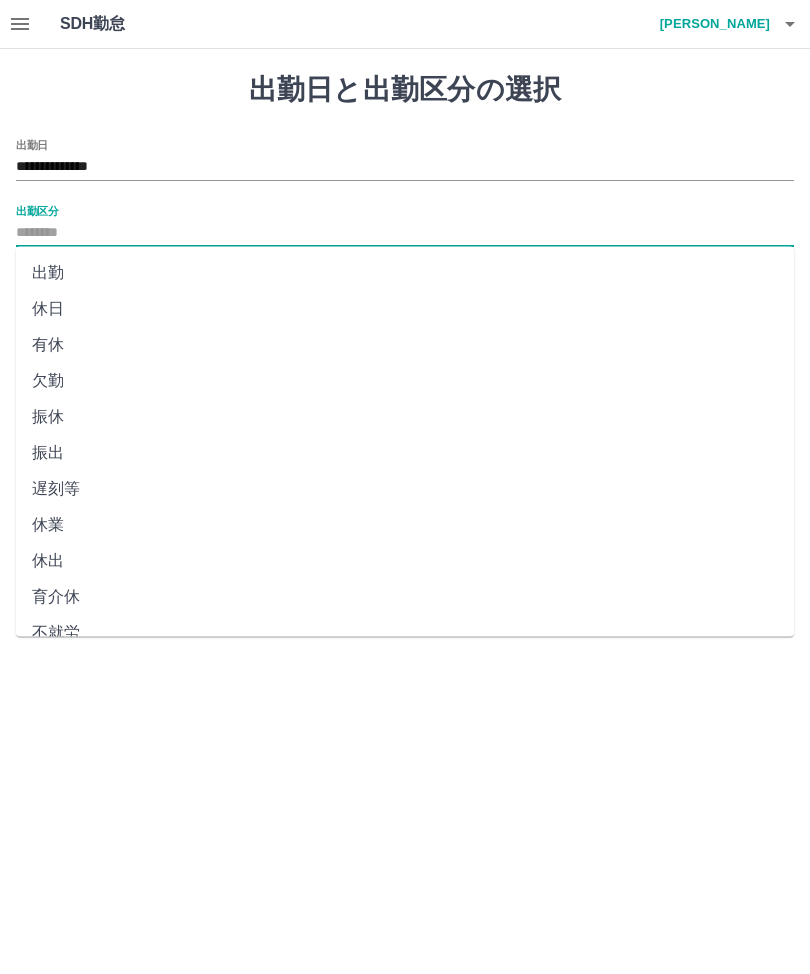 type on "**" 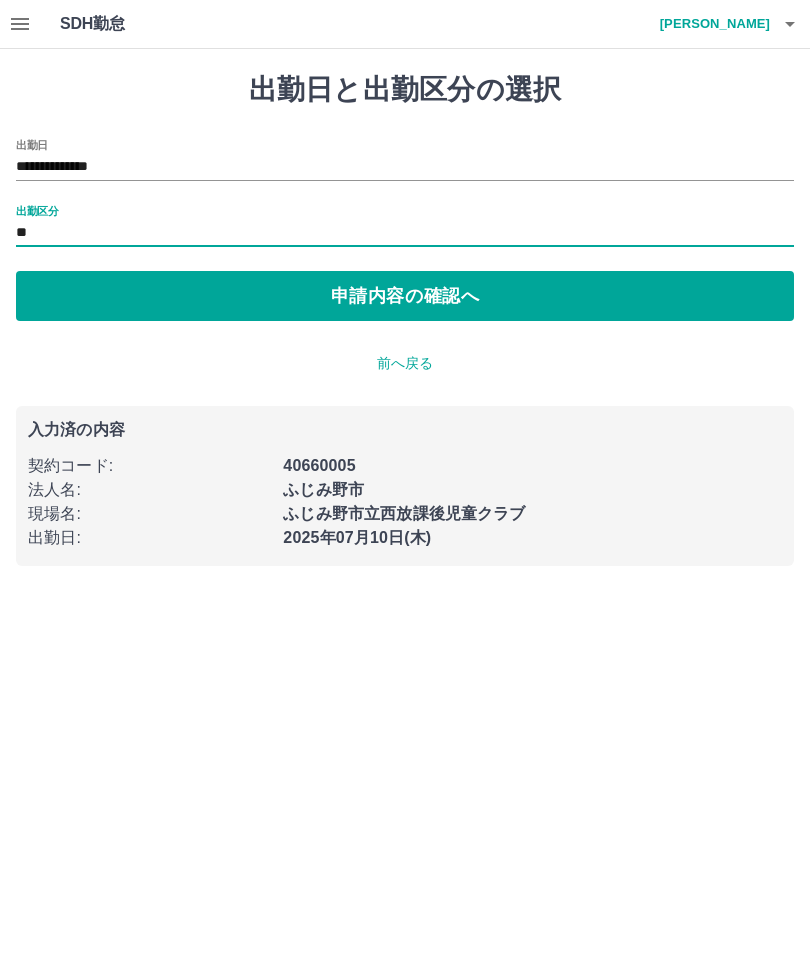 click on "申請内容の確認へ" at bounding box center (405, 296) 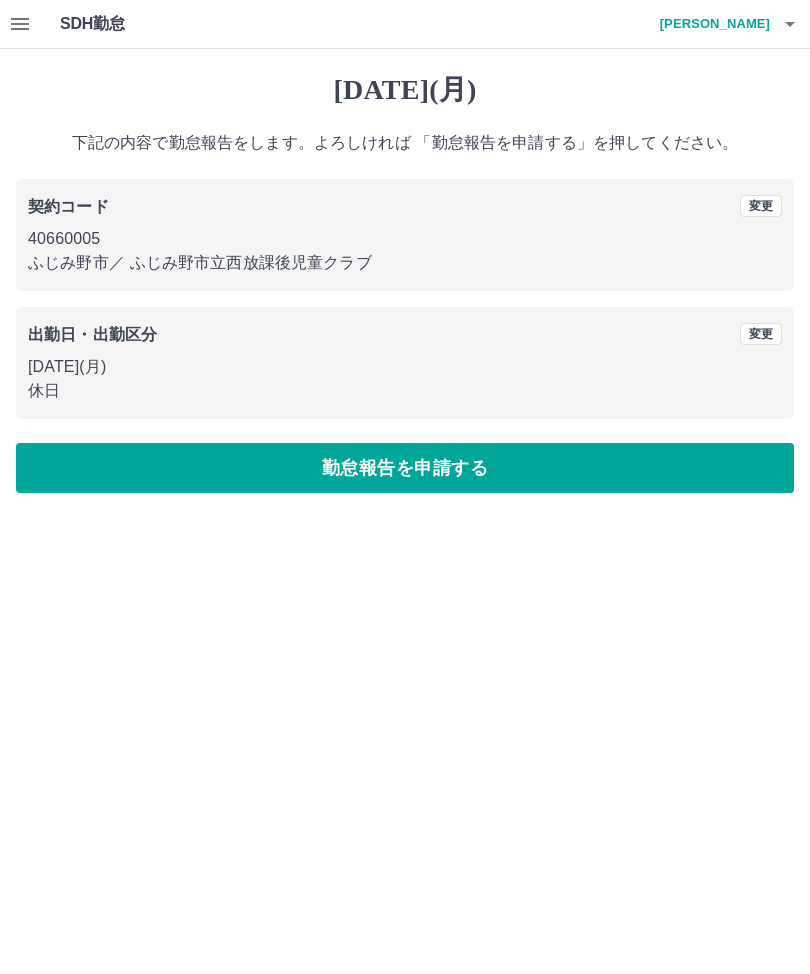 click on "勤怠報告を申請する" at bounding box center (405, 468) 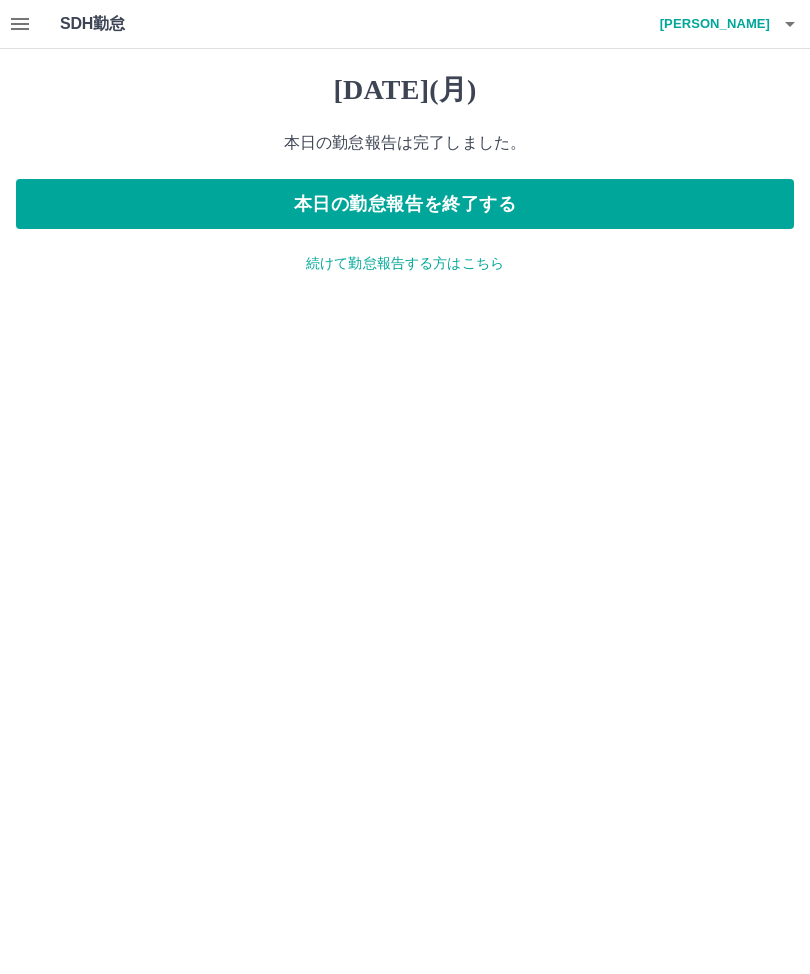 click at bounding box center [20, 24] 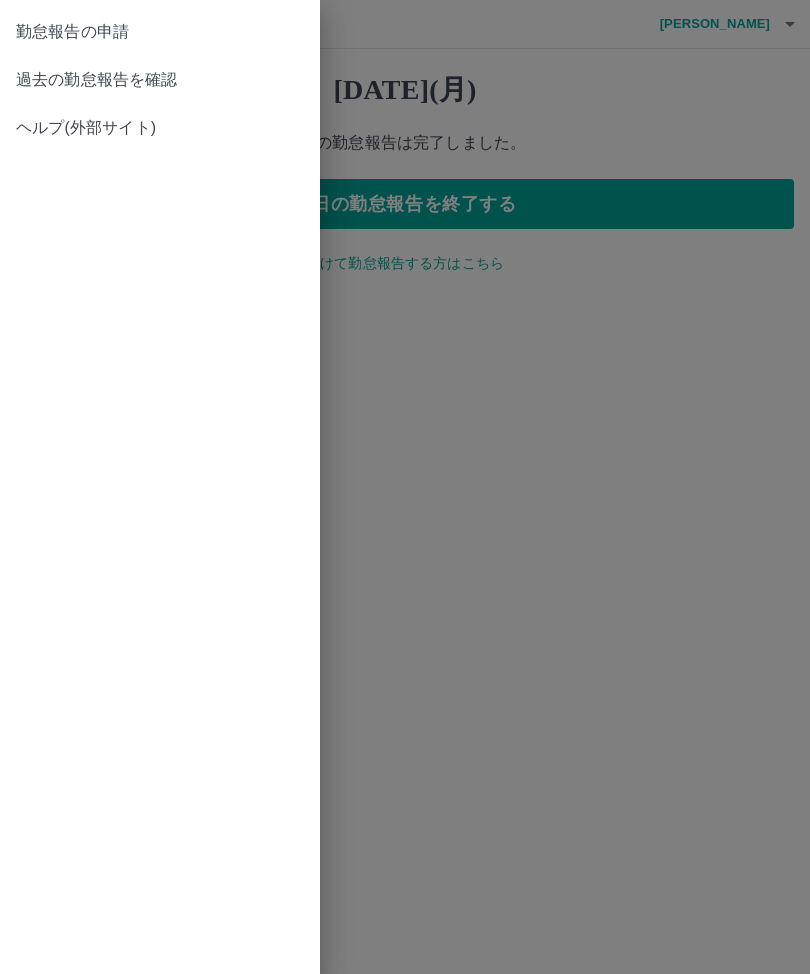 click on "勤怠報告の申請" at bounding box center (160, 32) 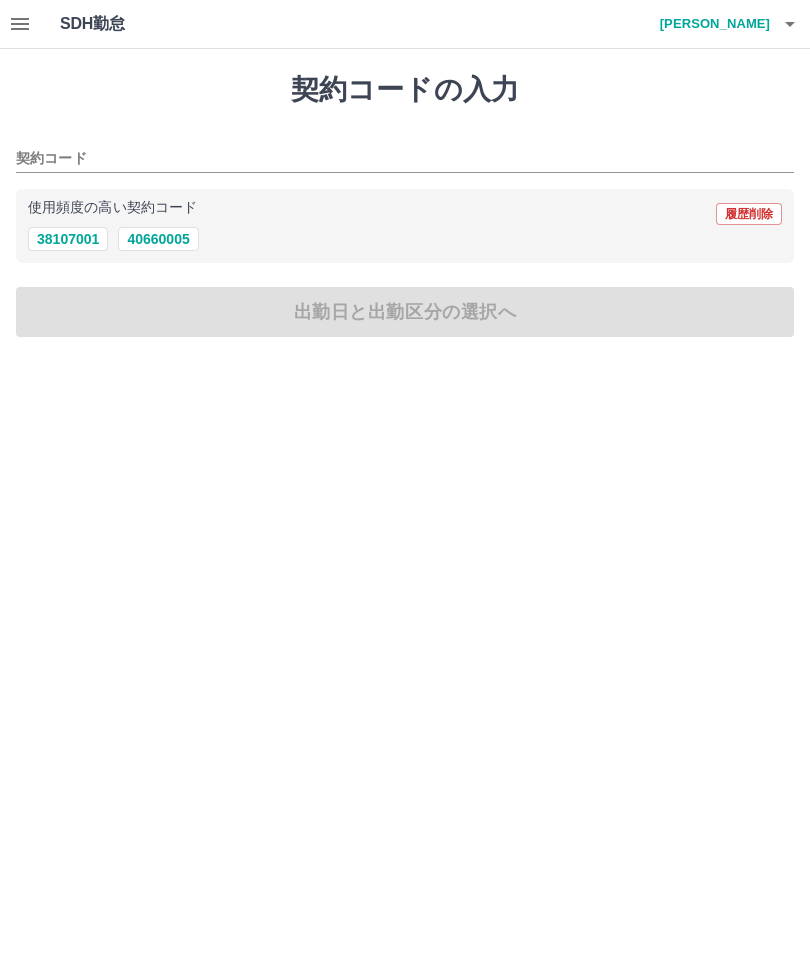 click on "40660005" at bounding box center [158, 239] 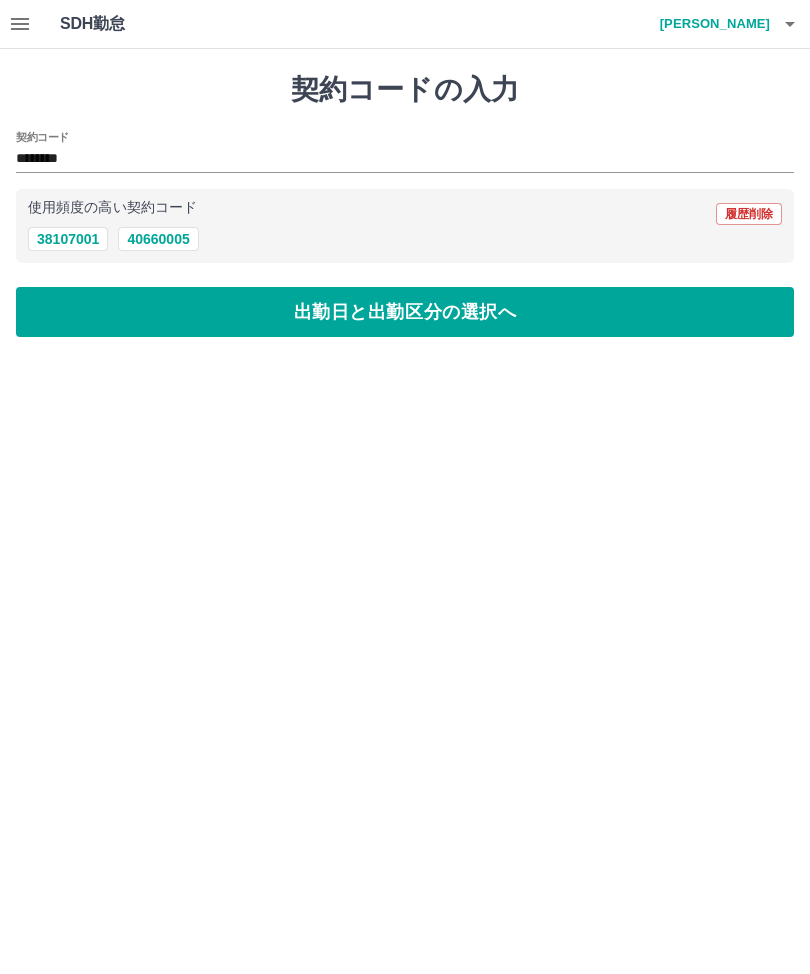 click on "出勤日と出勤区分の選択へ" at bounding box center [405, 312] 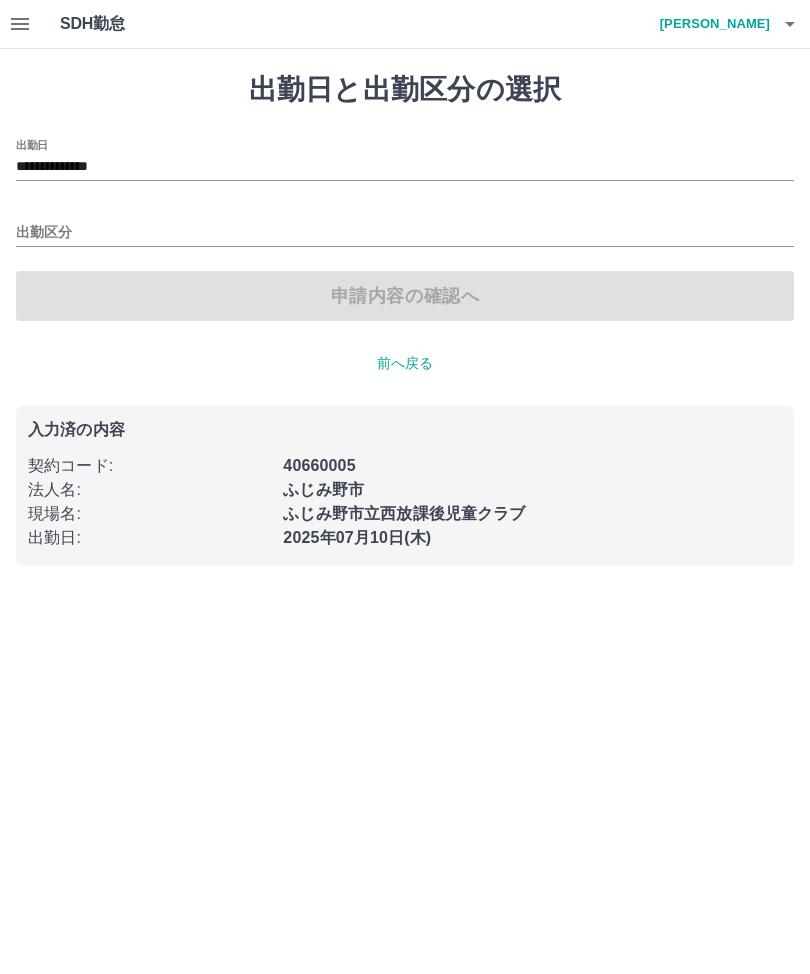 click on "**********" at bounding box center (405, 167) 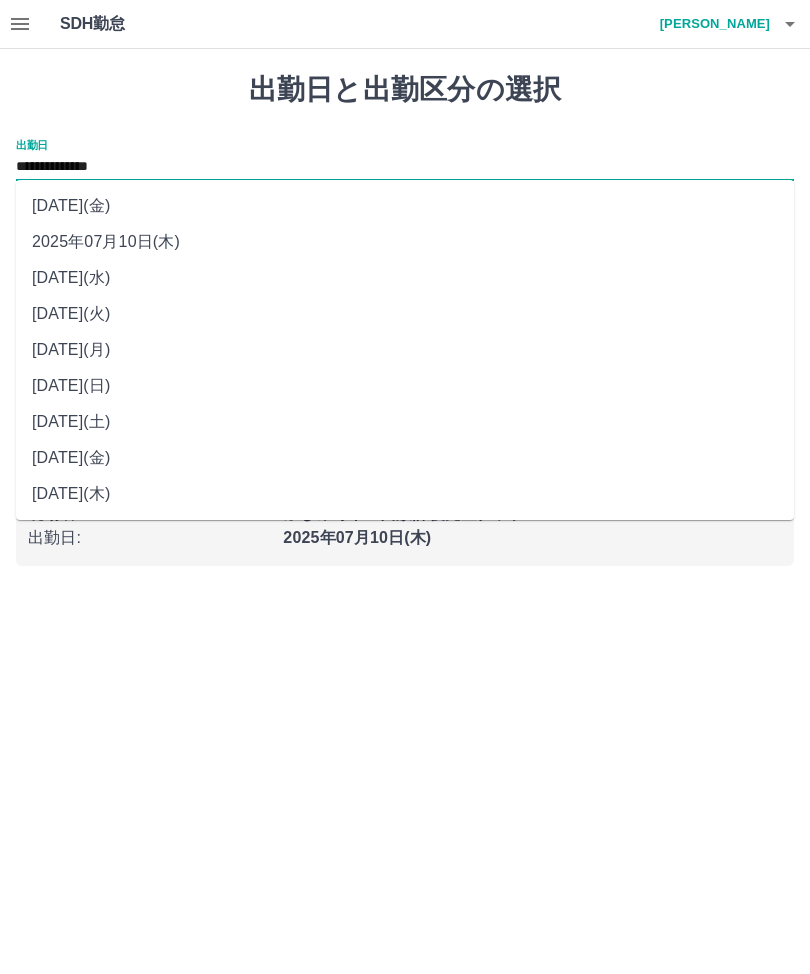 click on "[DATE](日)" at bounding box center [405, 386] 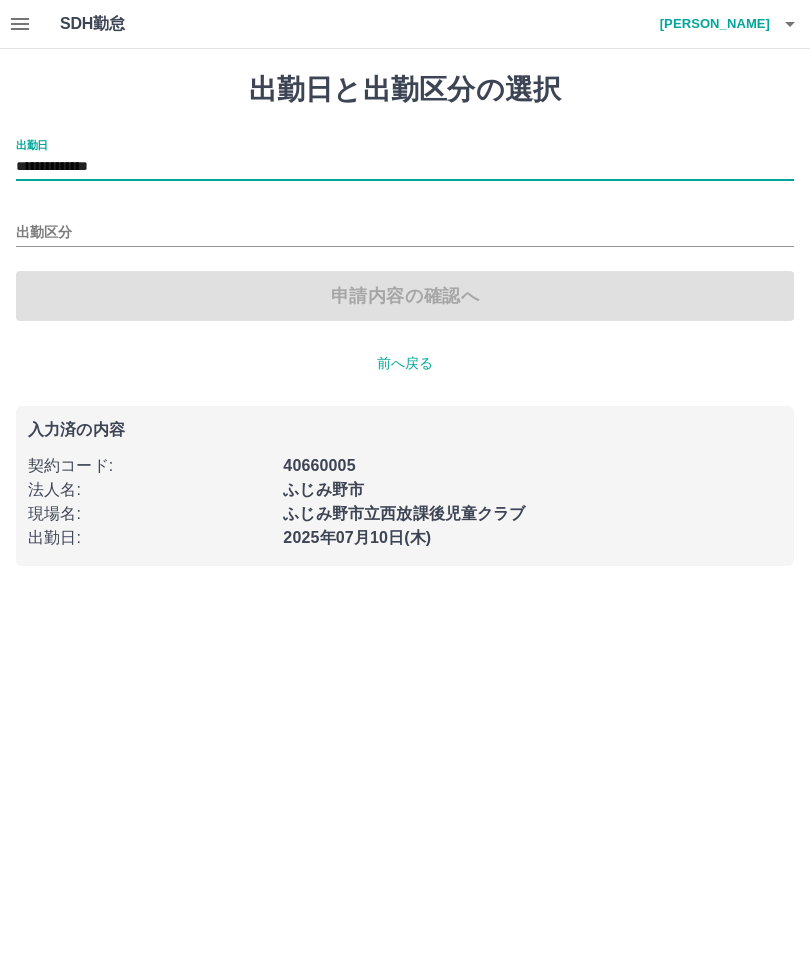 click on "出勤区分" at bounding box center (405, 233) 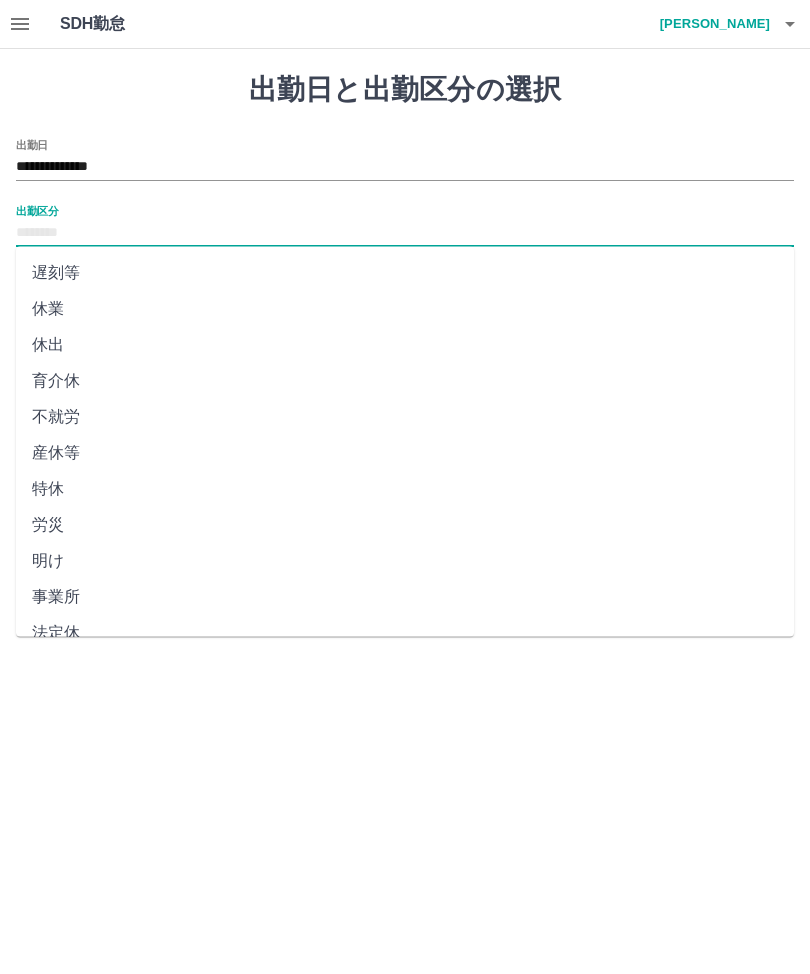 scroll, scrollTop: 215, scrollLeft: 0, axis: vertical 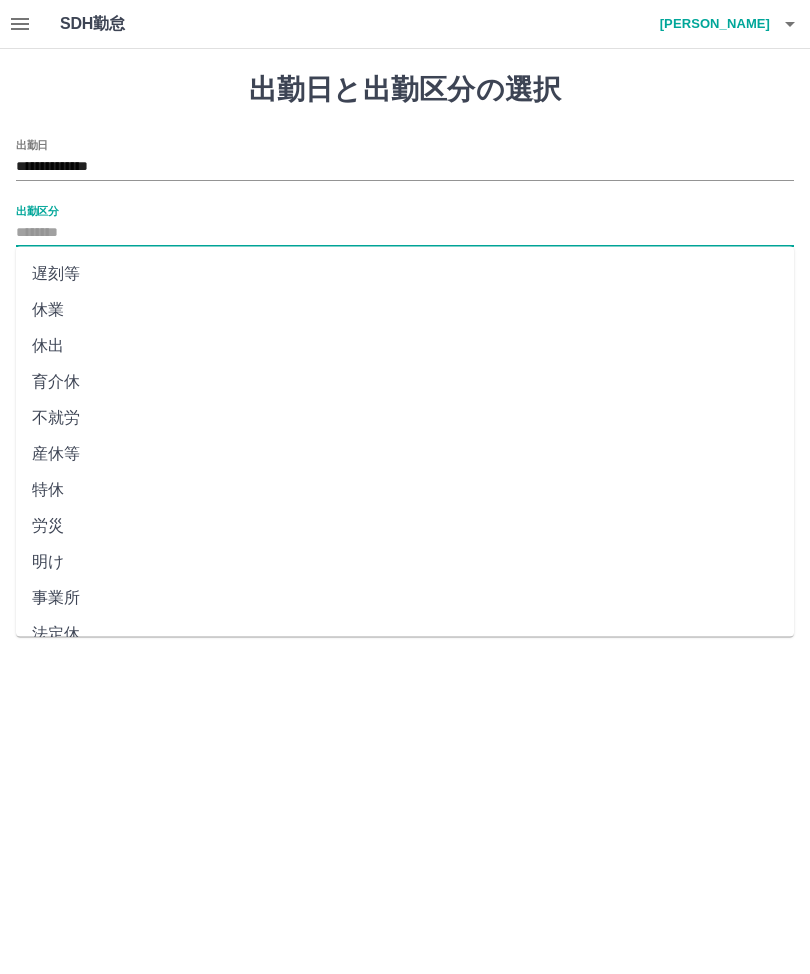 click on "法定休" at bounding box center (405, 634) 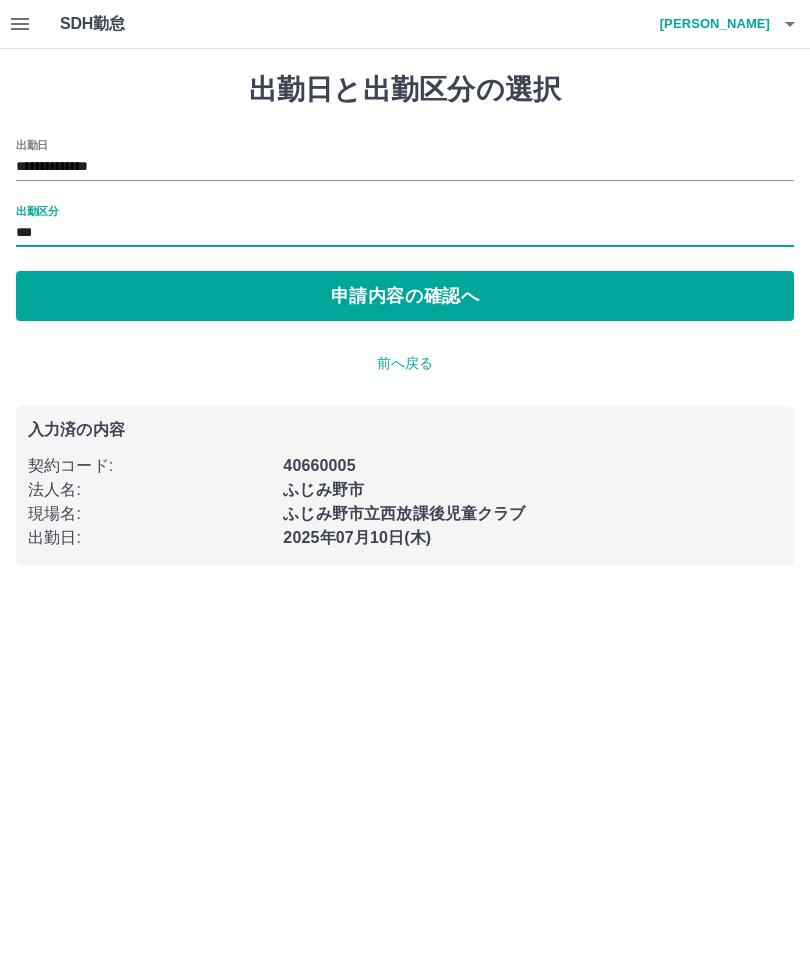 click on "申請内容の確認へ" at bounding box center [405, 296] 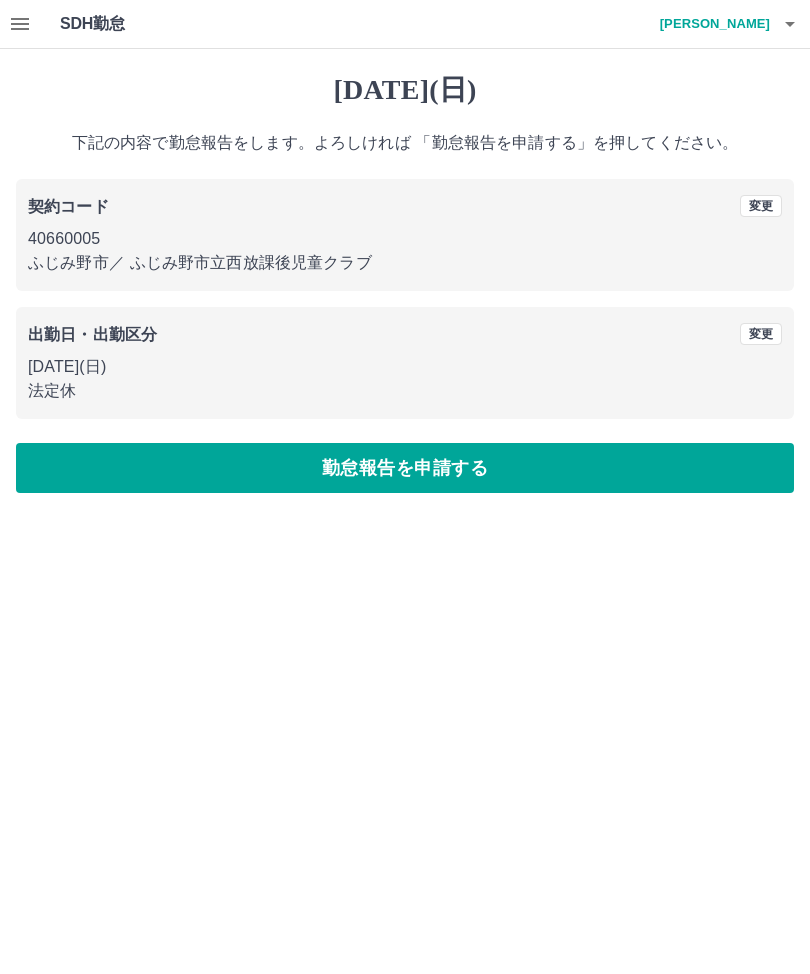 click on "勤怠報告を申請する" at bounding box center [405, 468] 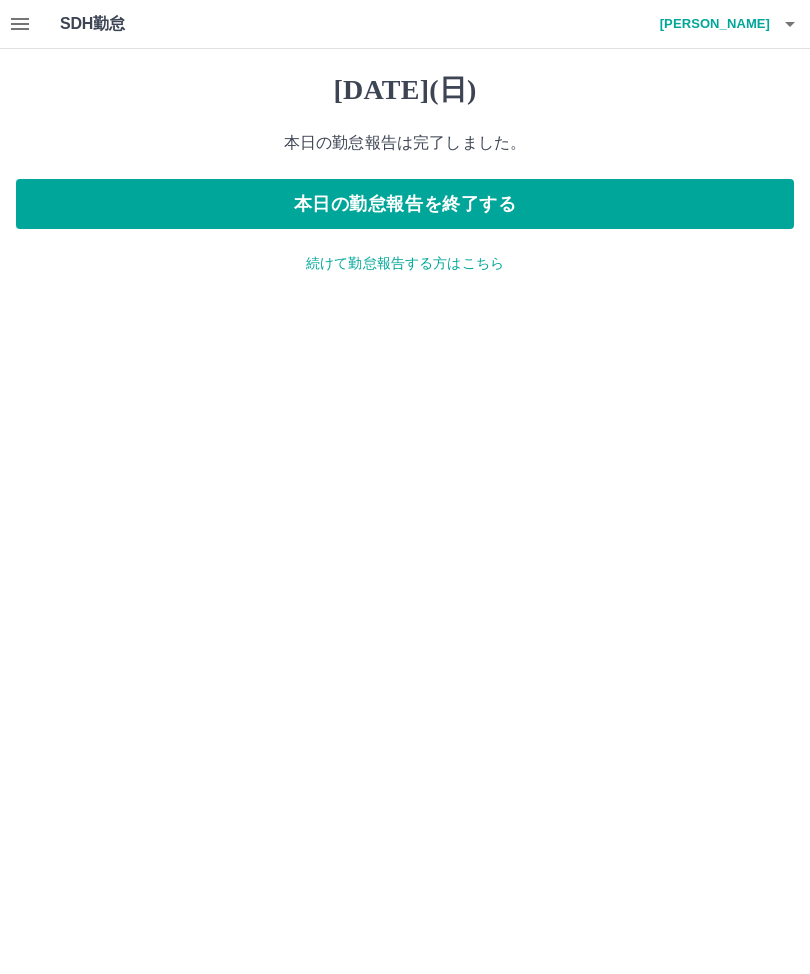 click on "本日の勤怠報告を終了する" at bounding box center (405, 204) 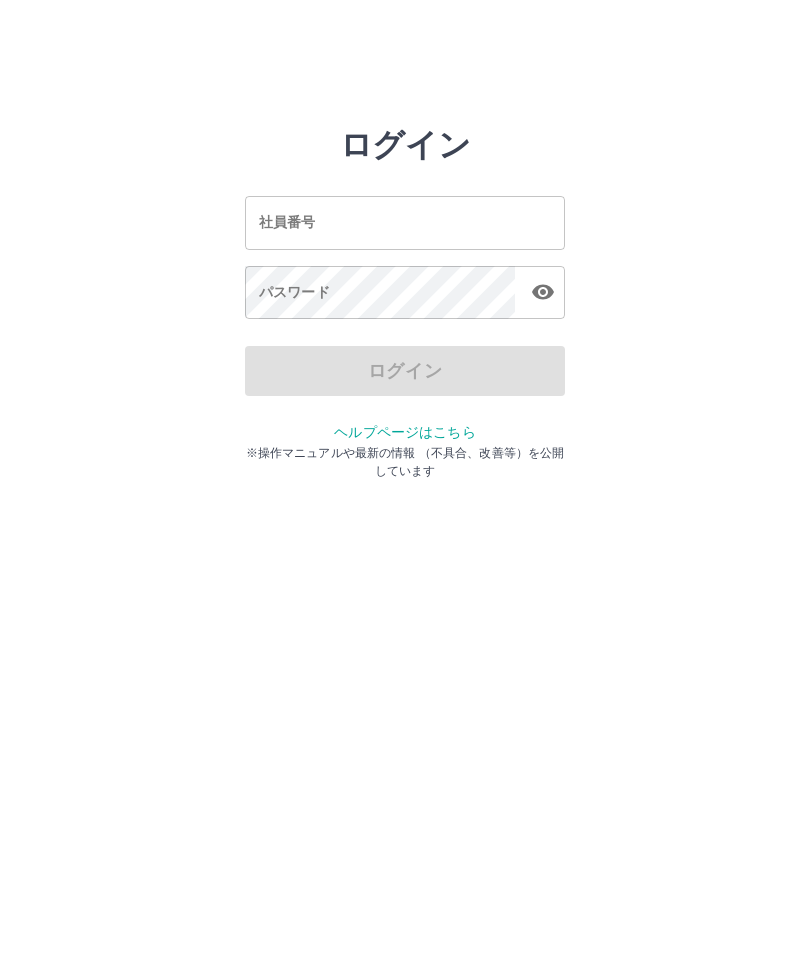 scroll, scrollTop: 0, scrollLeft: 0, axis: both 